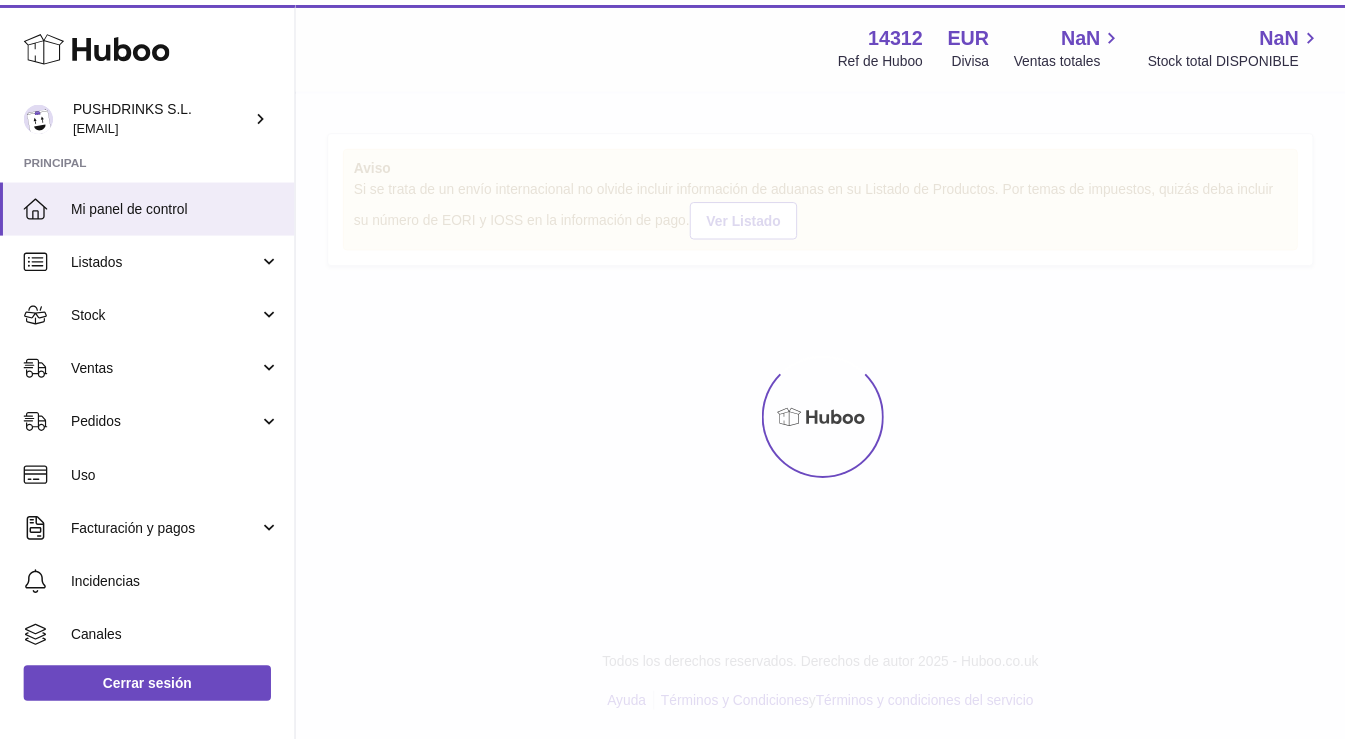 scroll, scrollTop: 0, scrollLeft: 0, axis: both 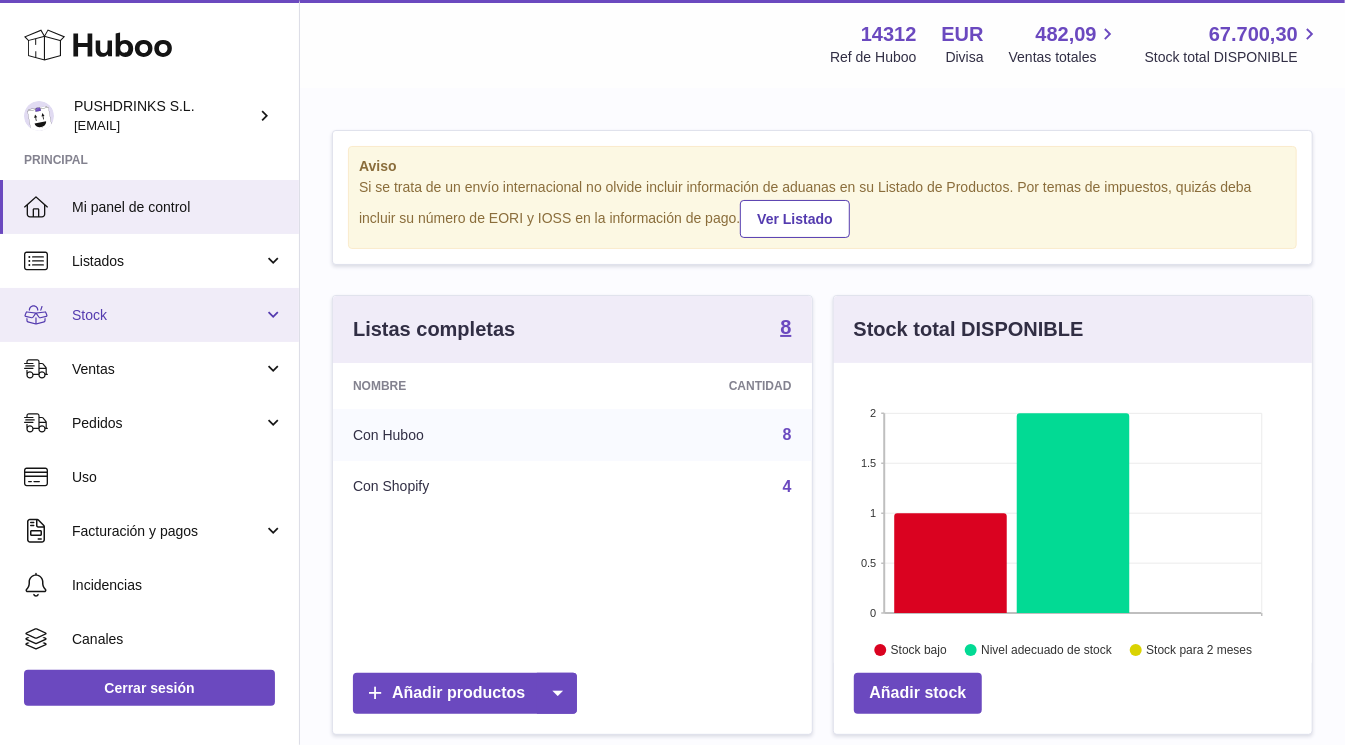 click on "Stock" at bounding box center (167, 315) 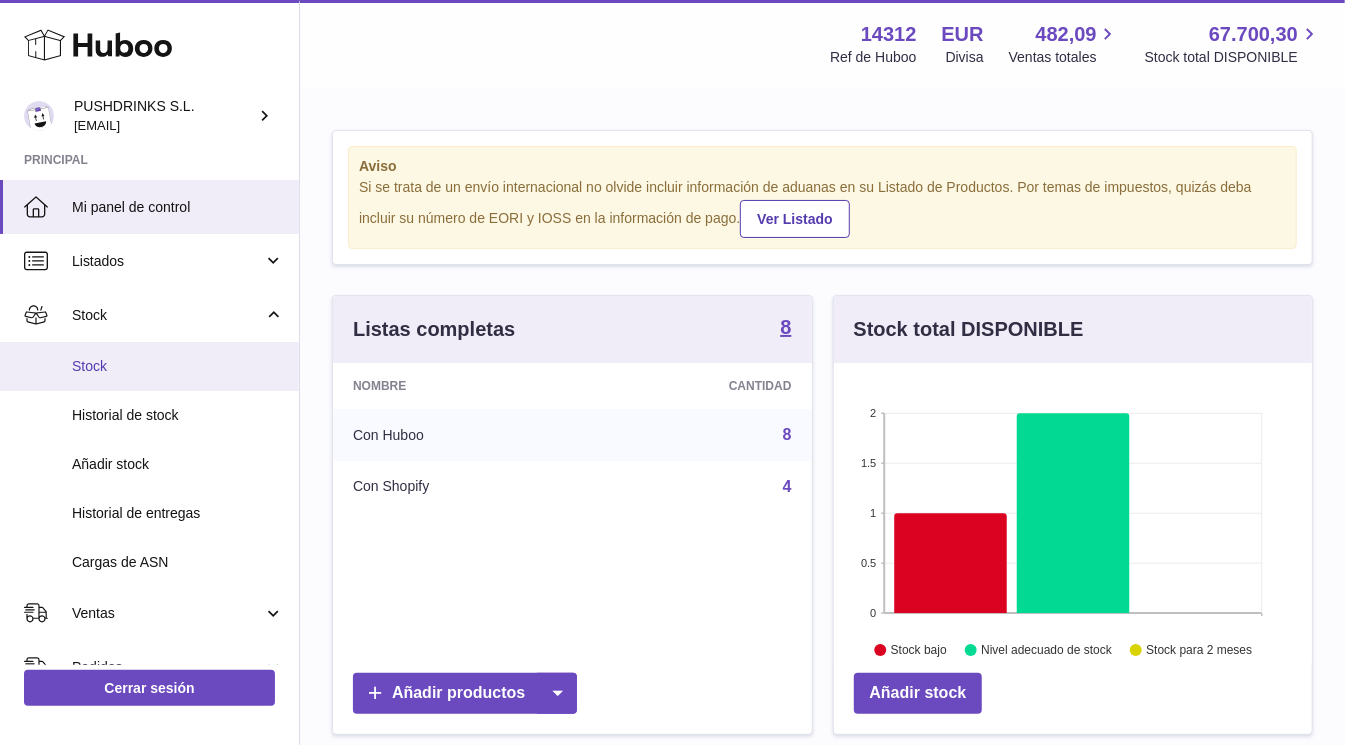 click on "Stock" at bounding box center [178, 366] 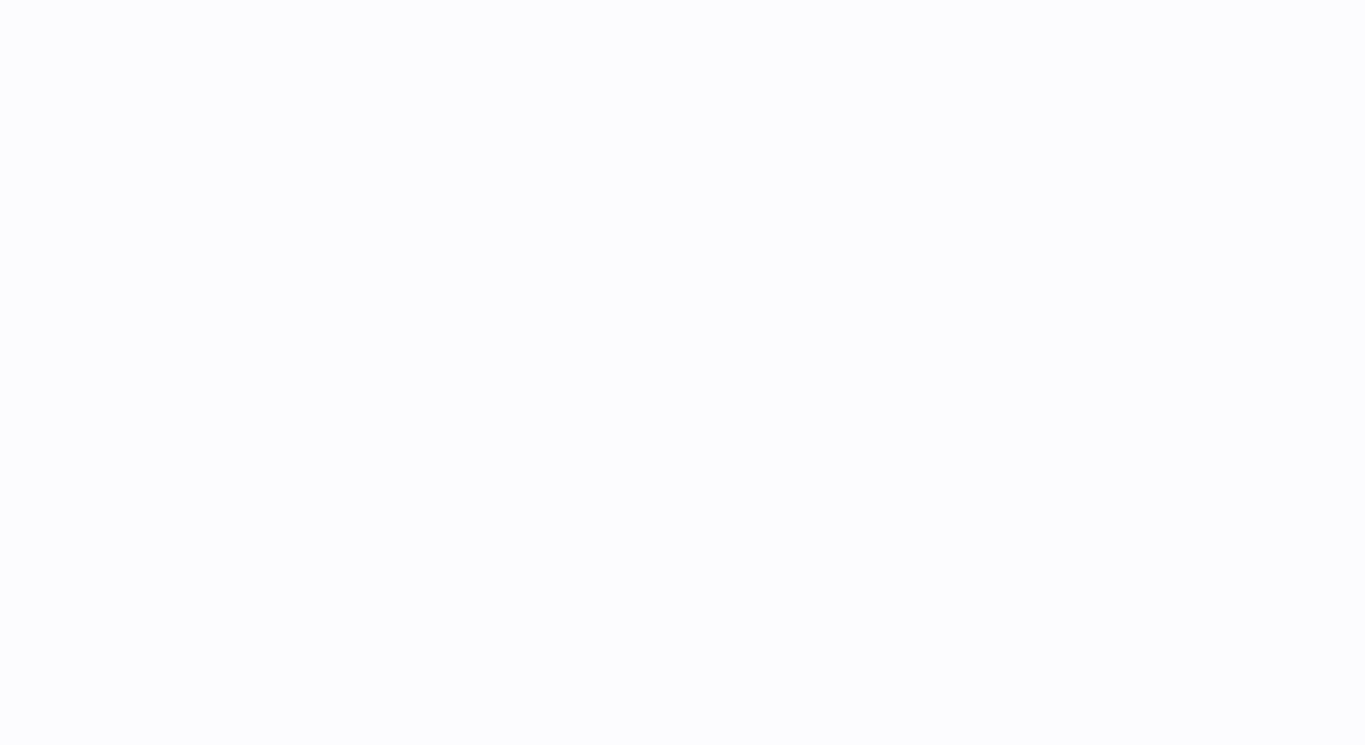 scroll, scrollTop: 0, scrollLeft: 0, axis: both 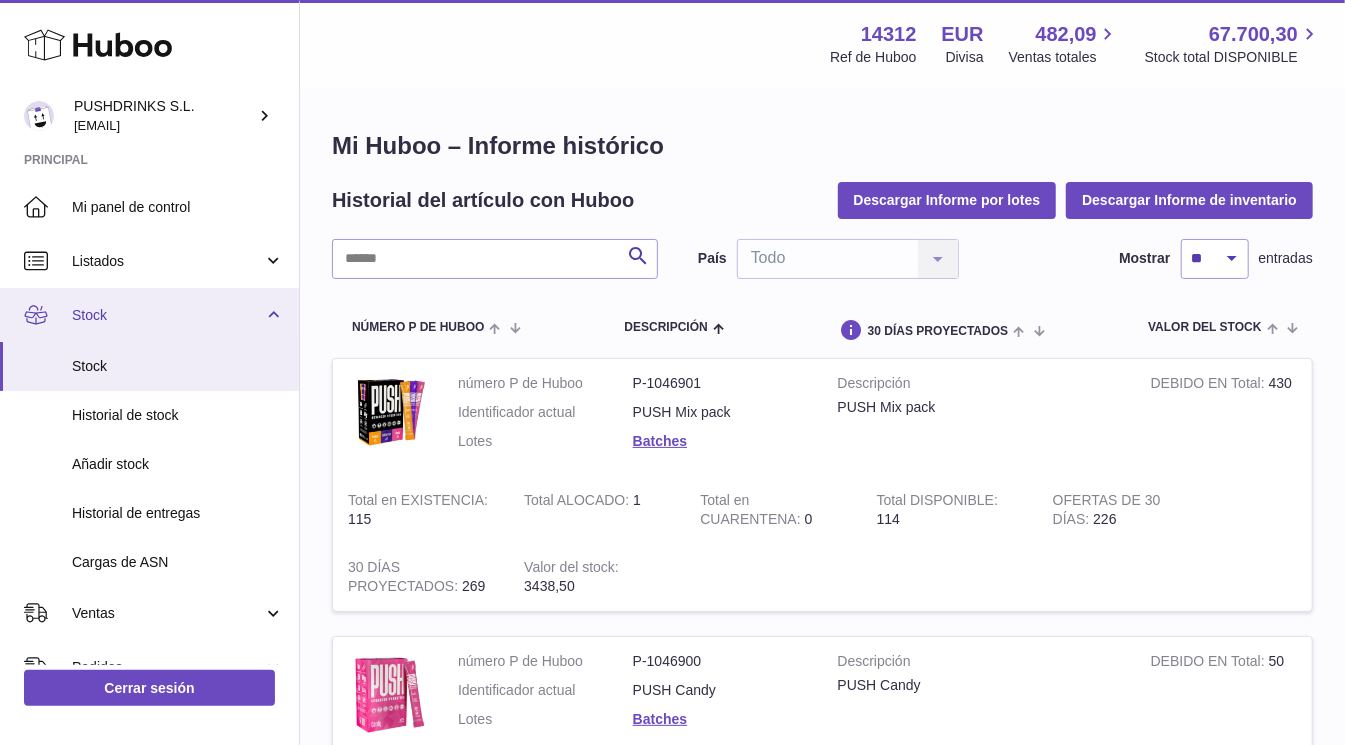 click on "Stock" at bounding box center (167, 315) 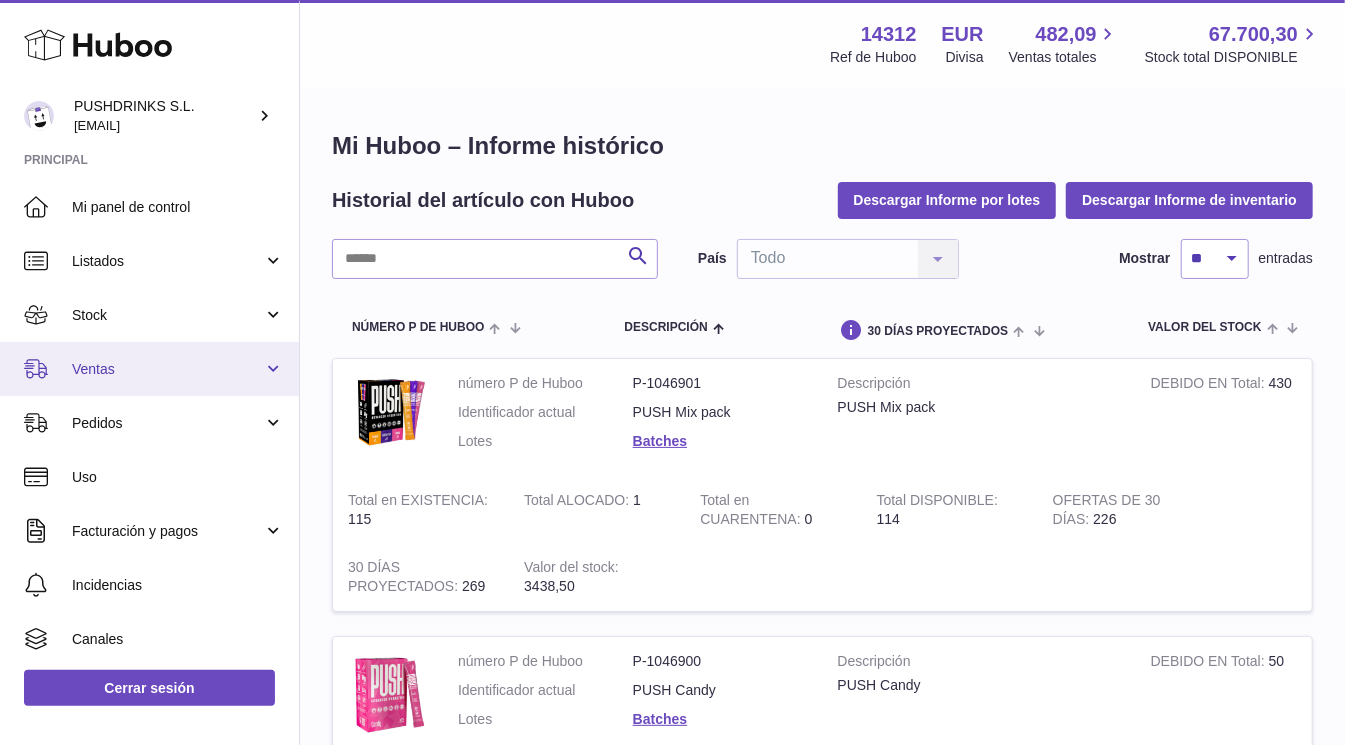 click on "Ventas" at bounding box center (149, 369) 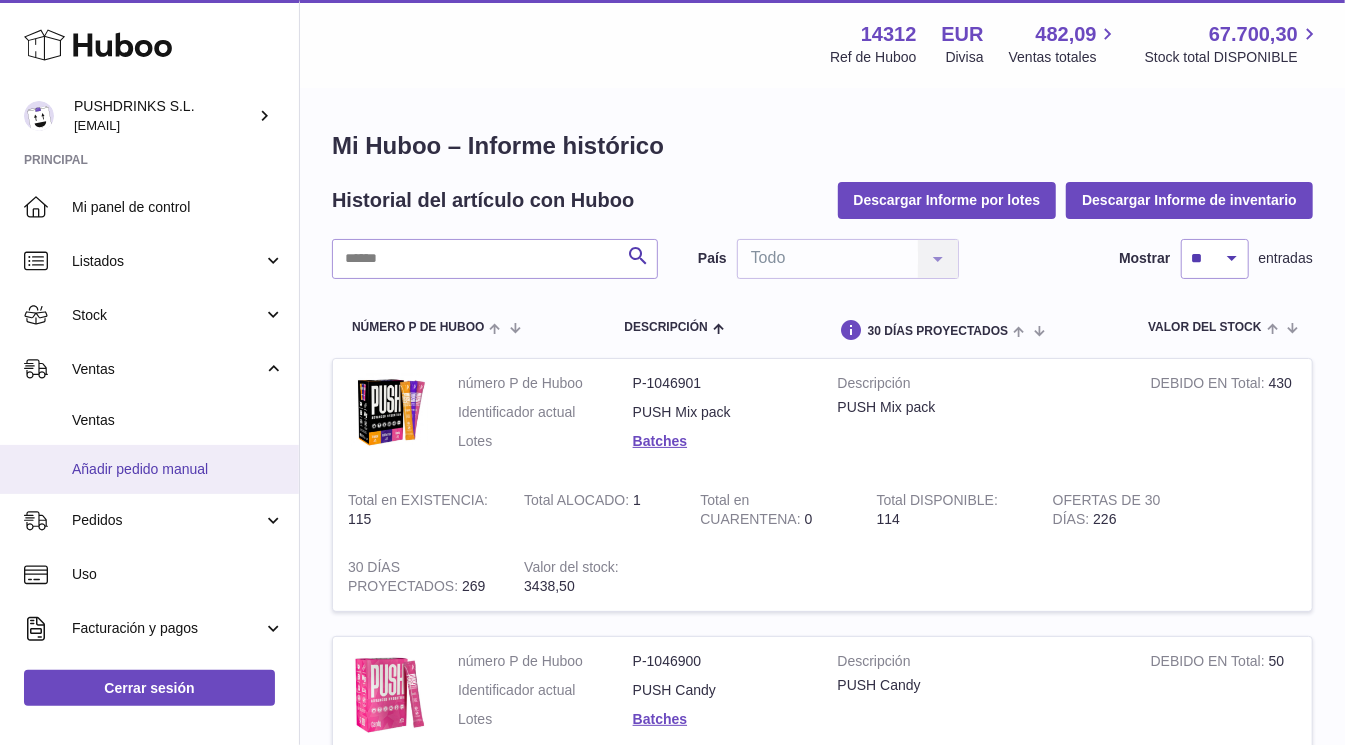 click on "Añadir pedido manual" at bounding box center (178, 469) 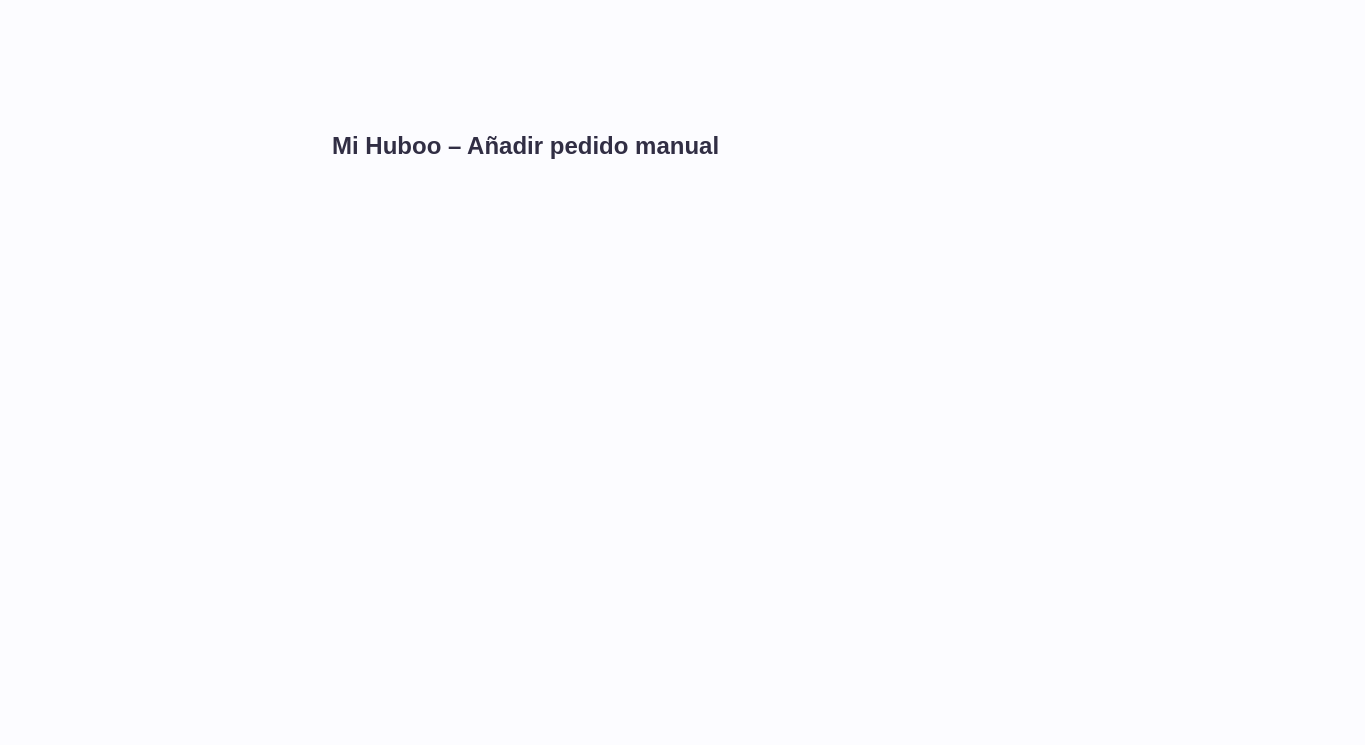 scroll, scrollTop: 0, scrollLeft: 0, axis: both 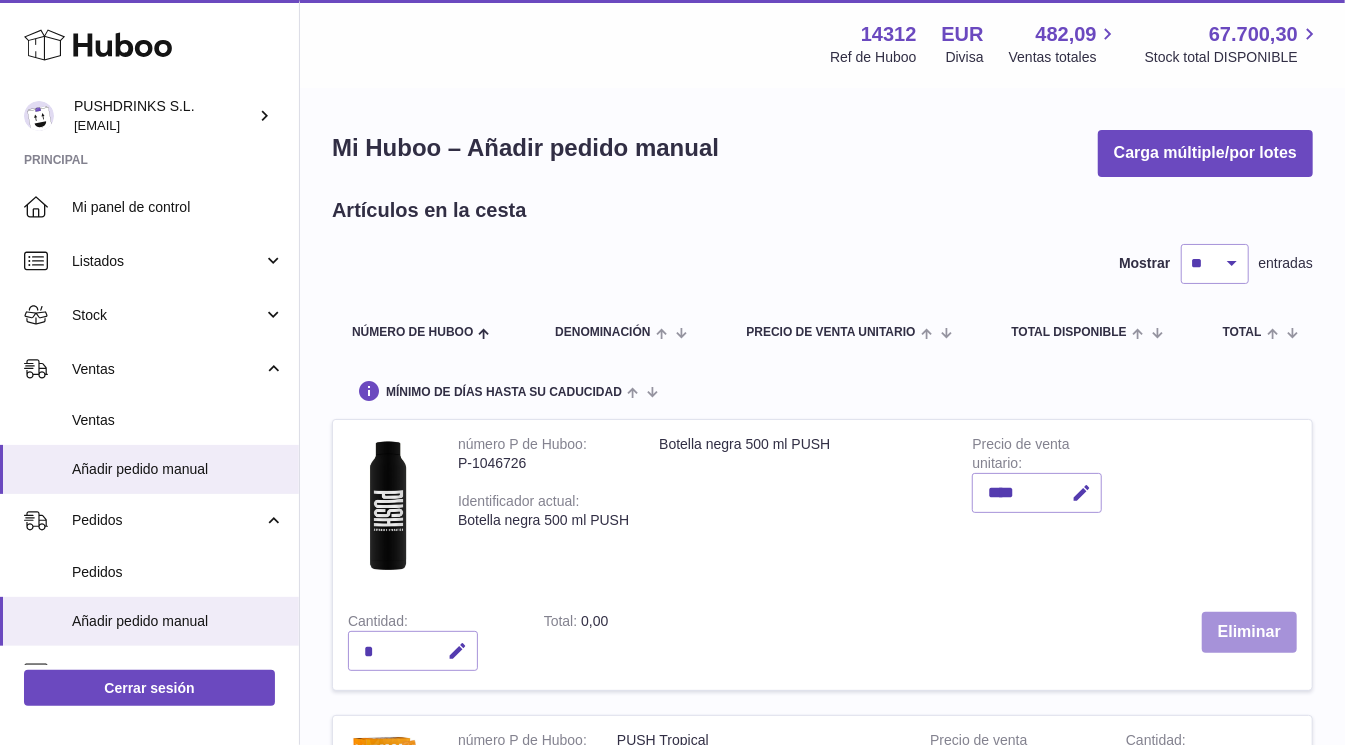 click on "Eliminar" at bounding box center (1249, 632) 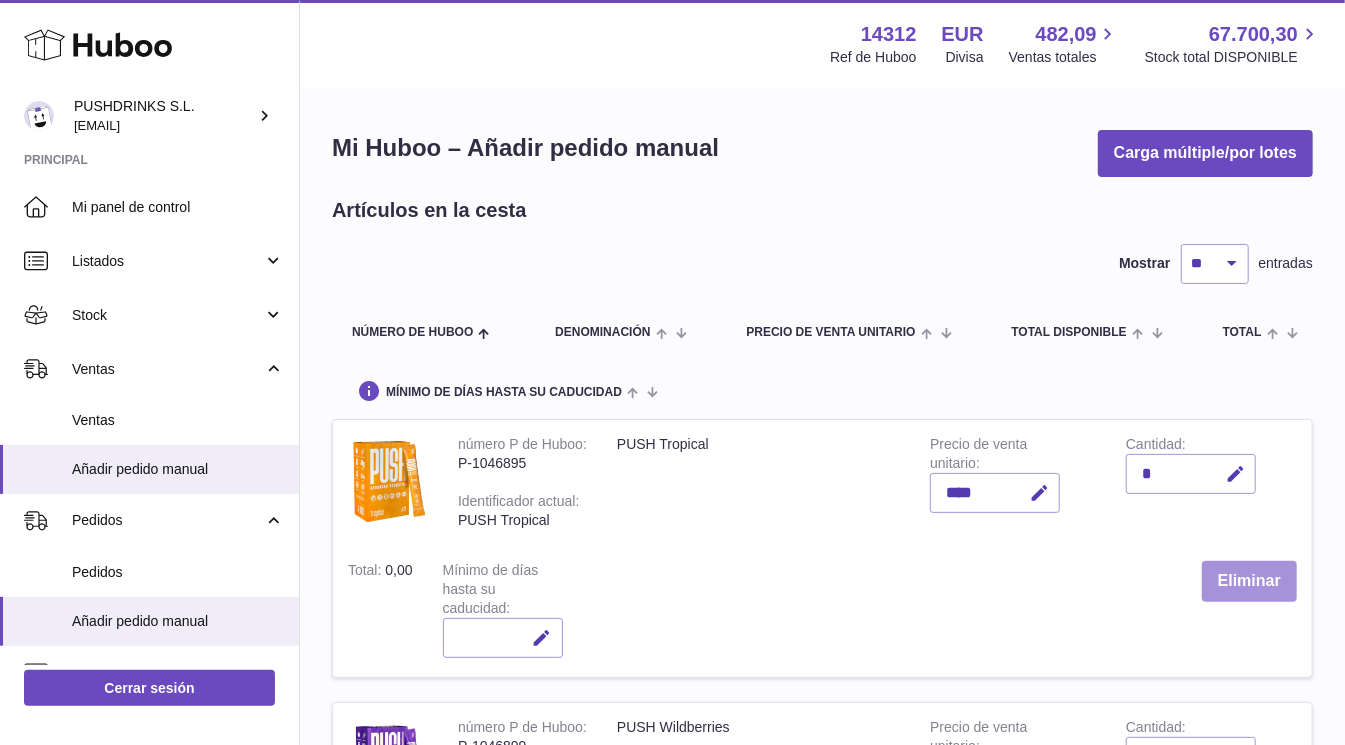 click on "Eliminar" at bounding box center (1249, 581) 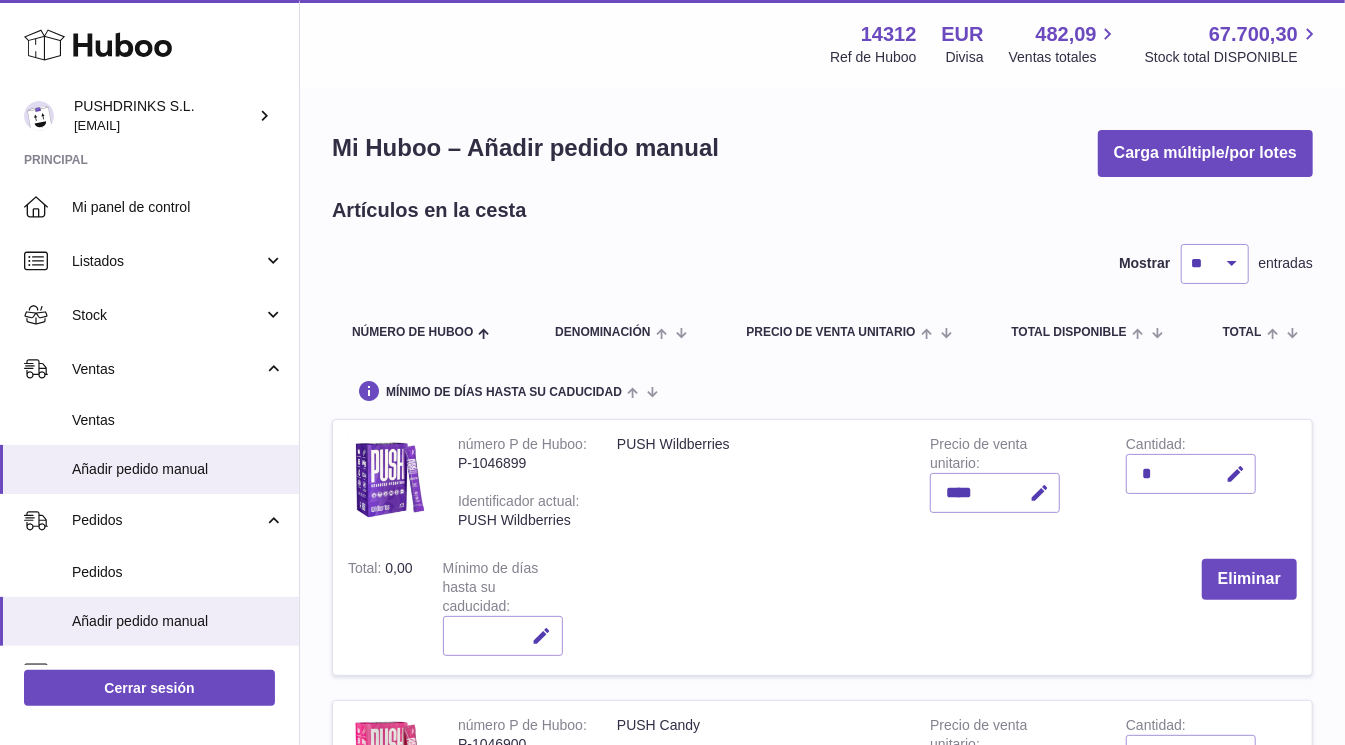 click on "Eliminar" at bounding box center [1249, 579] 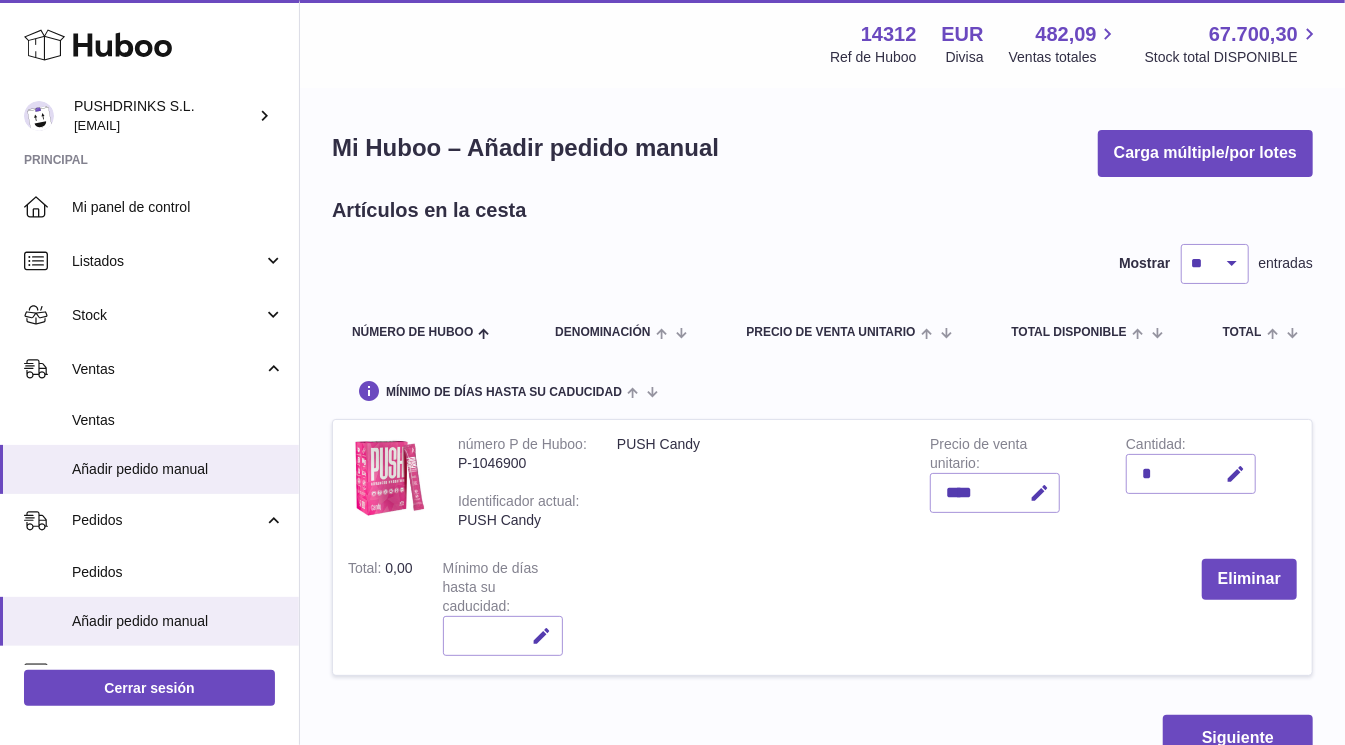 click on "Eliminar" at bounding box center (1249, 579) 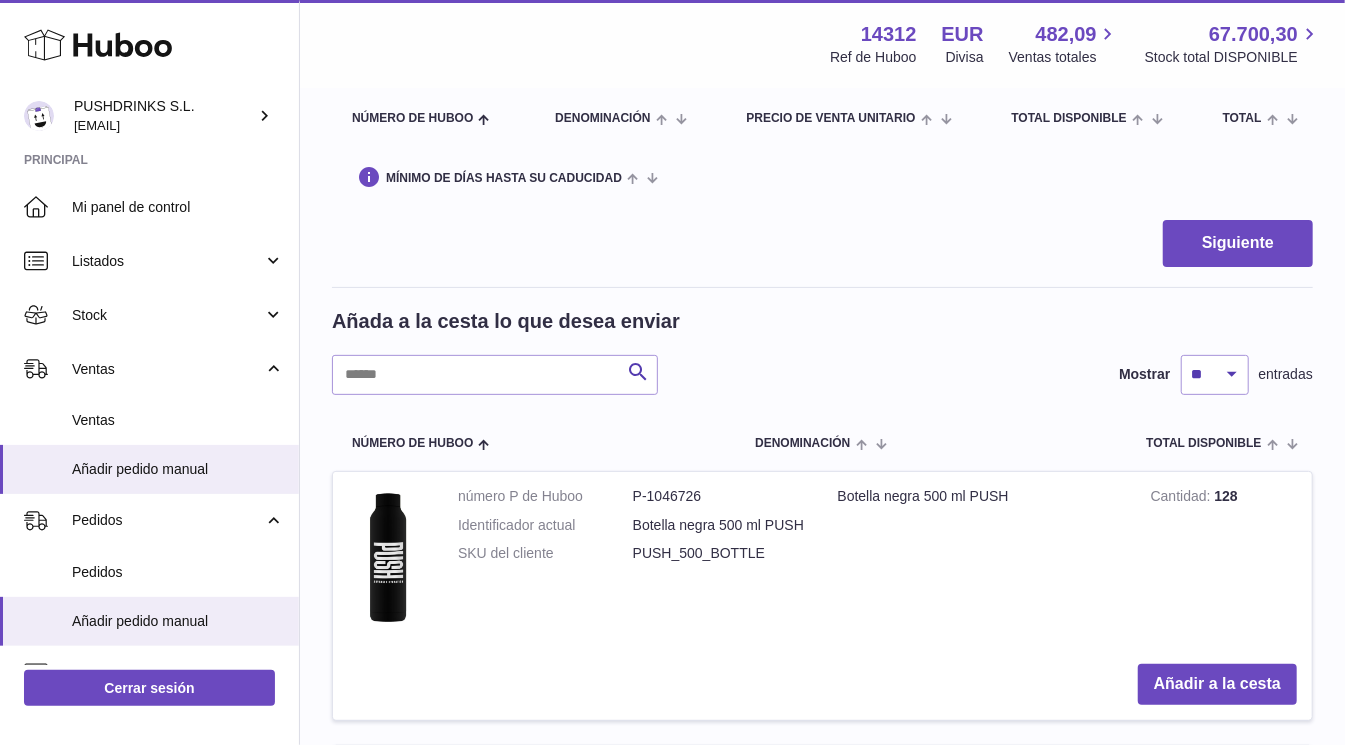 scroll, scrollTop: 220, scrollLeft: 0, axis: vertical 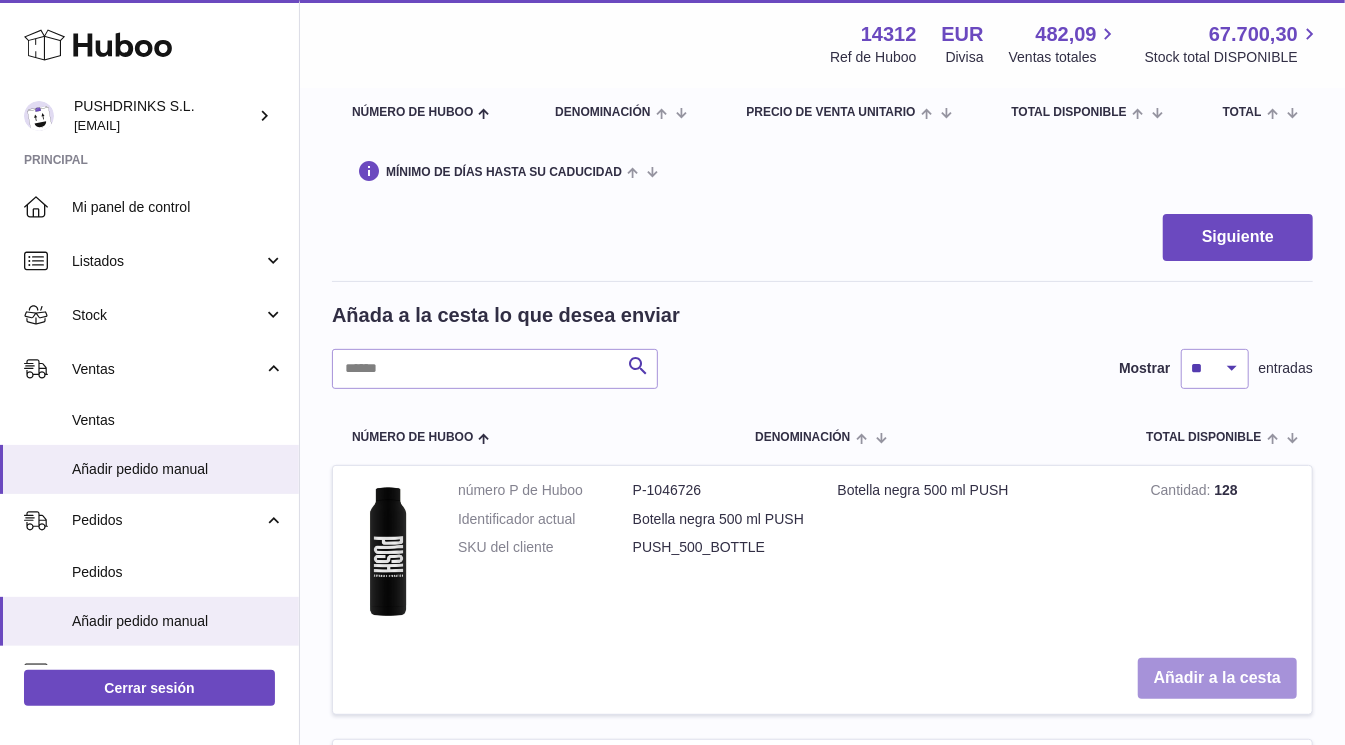 click on "Añadir a la cesta" at bounding box center [1217, 678] 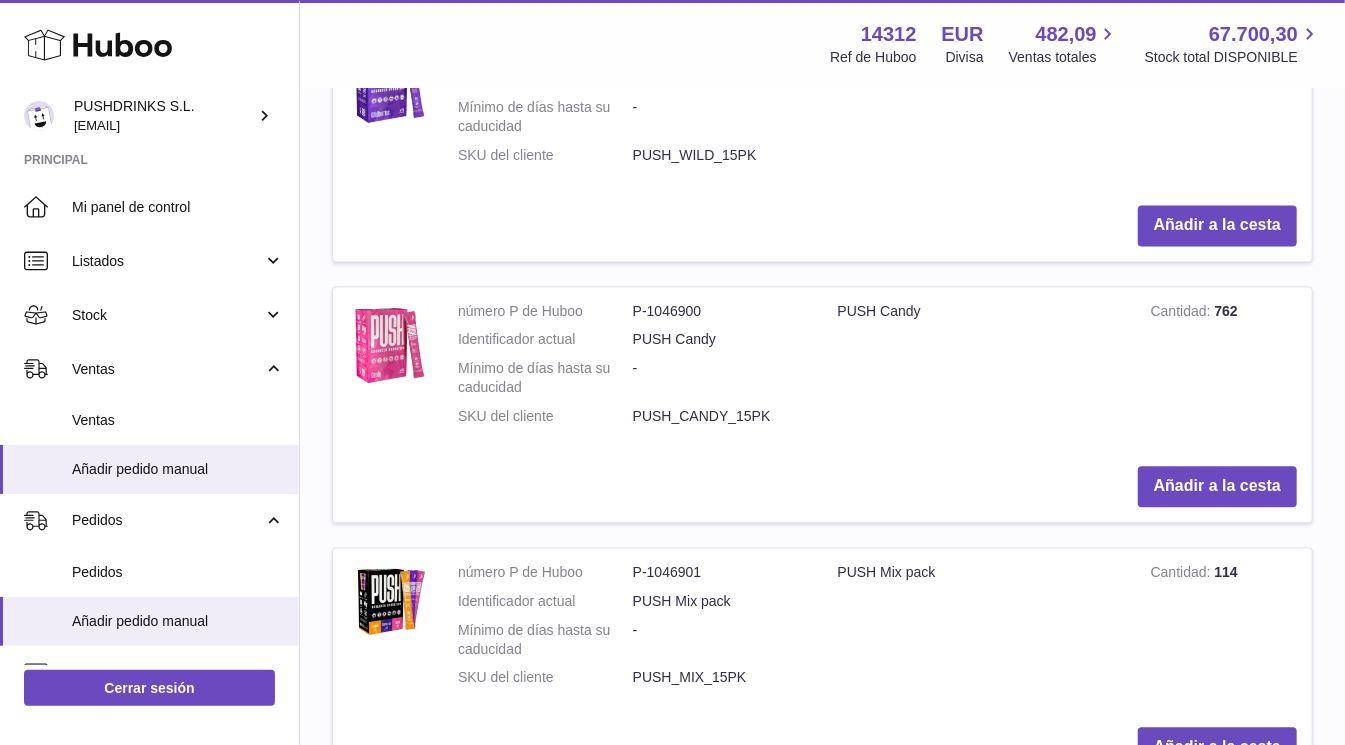 scroll, scrollTop: 2208, scrollLeft: 0, axis: vertical 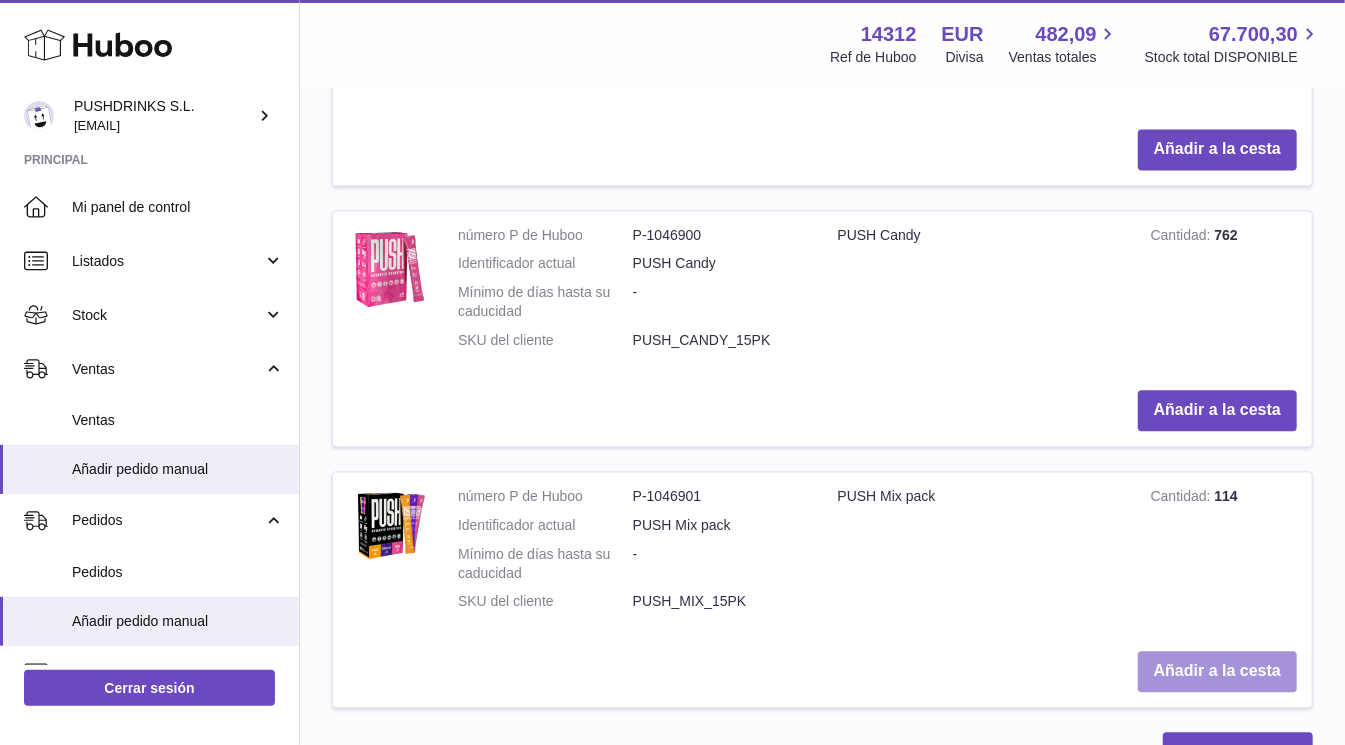 click on "Añadir a la cesta" at bounding box center (1217, 671) 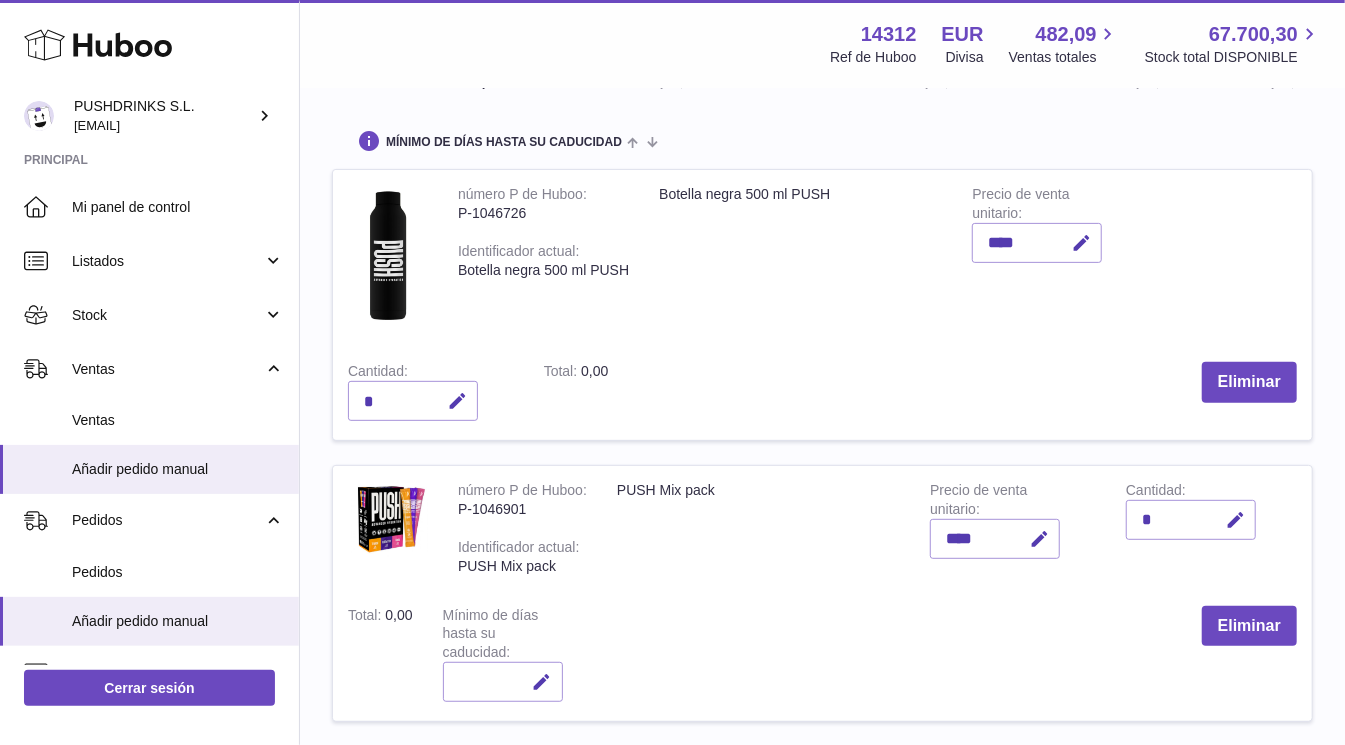 scroll, scrollTop: 357, scrollLeft: 0, axis: vertical 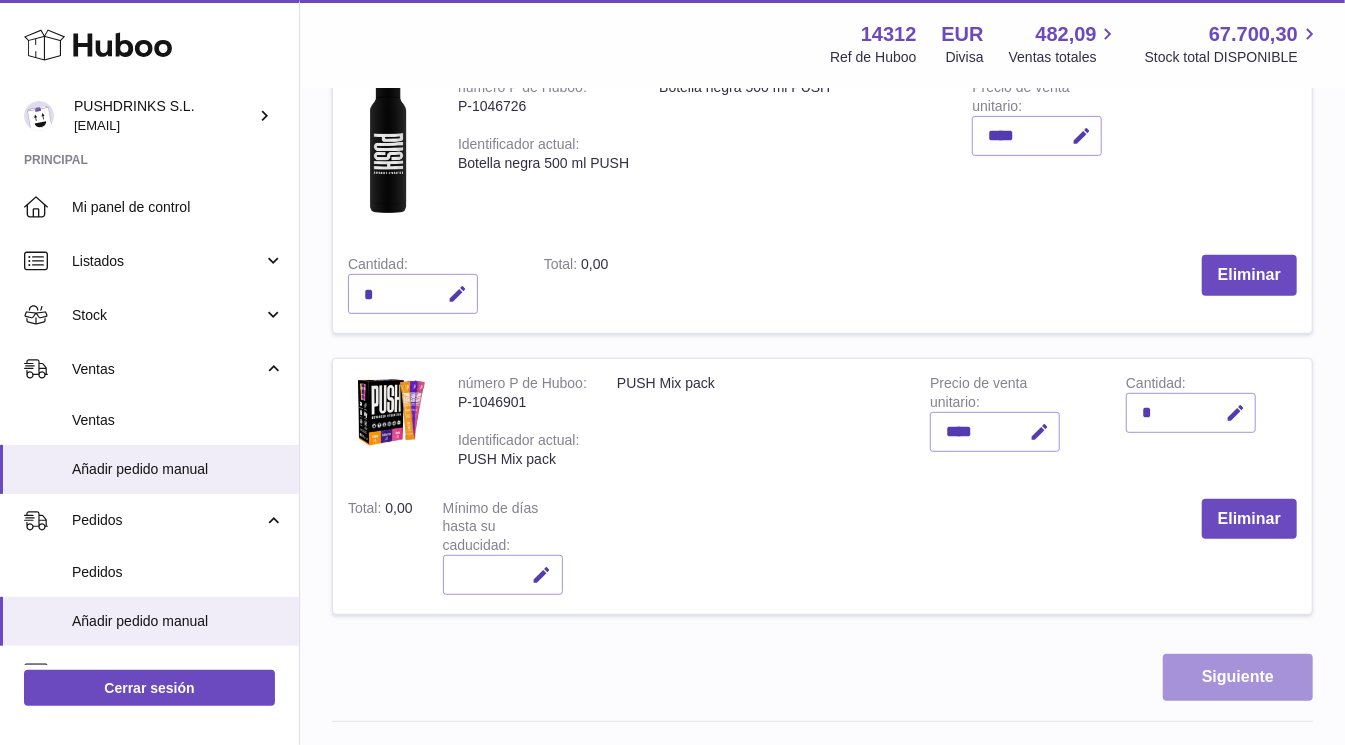 click on "Siguiente" at bounding box center [1238, 677] 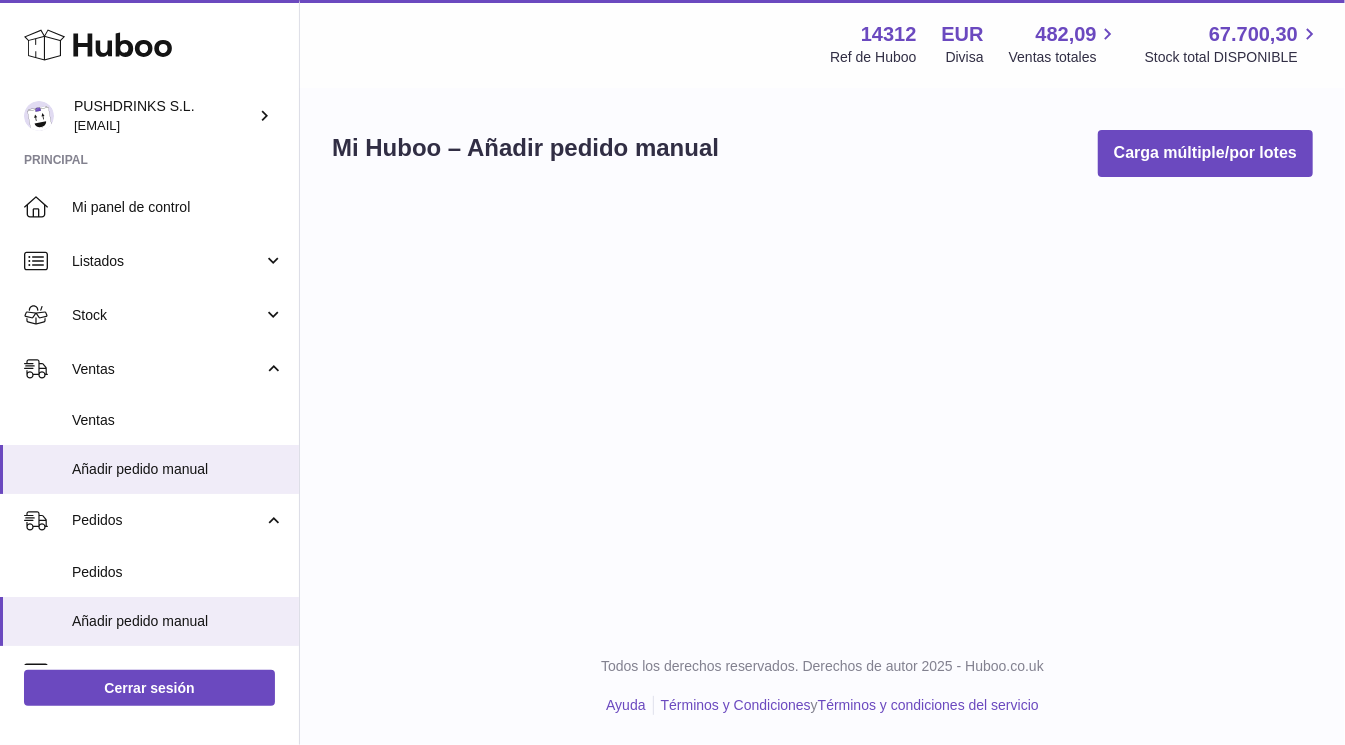 scroll, scrollTop: 0, scrollLeft: 0, axis: both 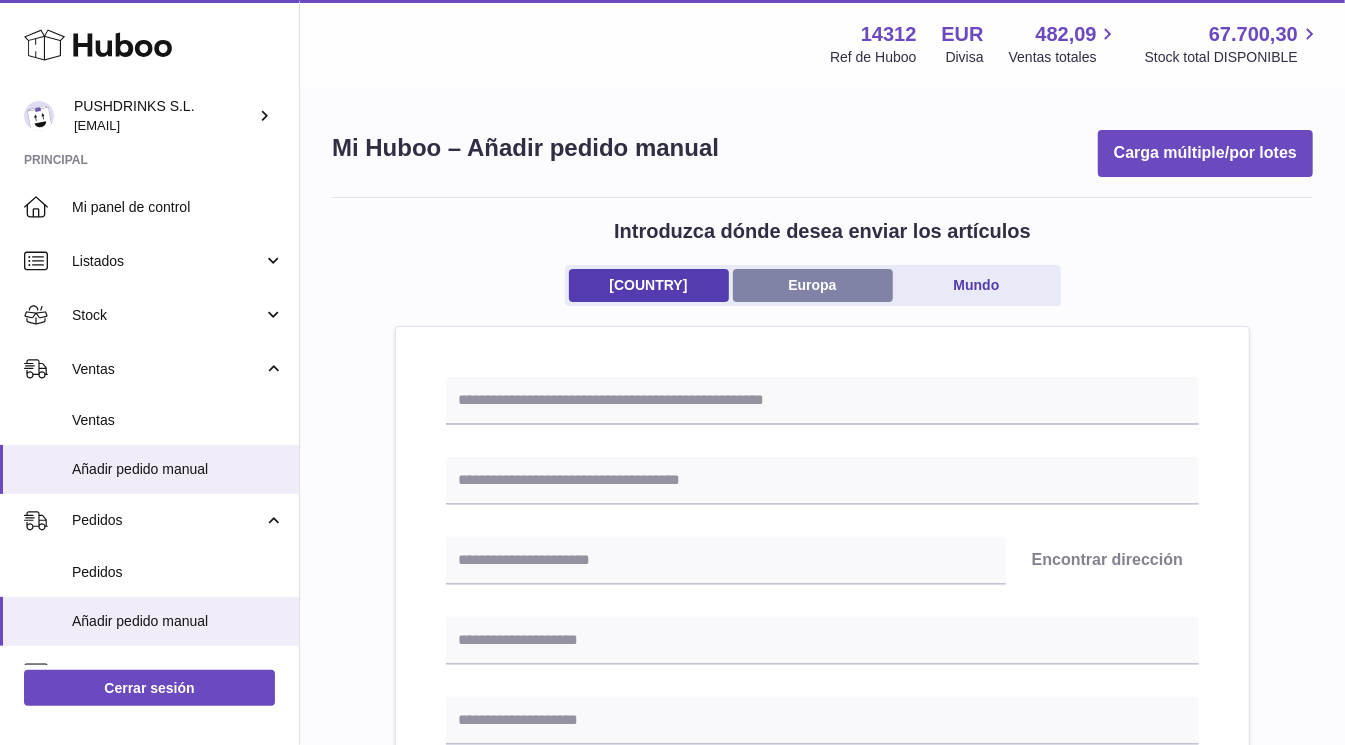 click on "Europa" at bounding box center [813, 285] 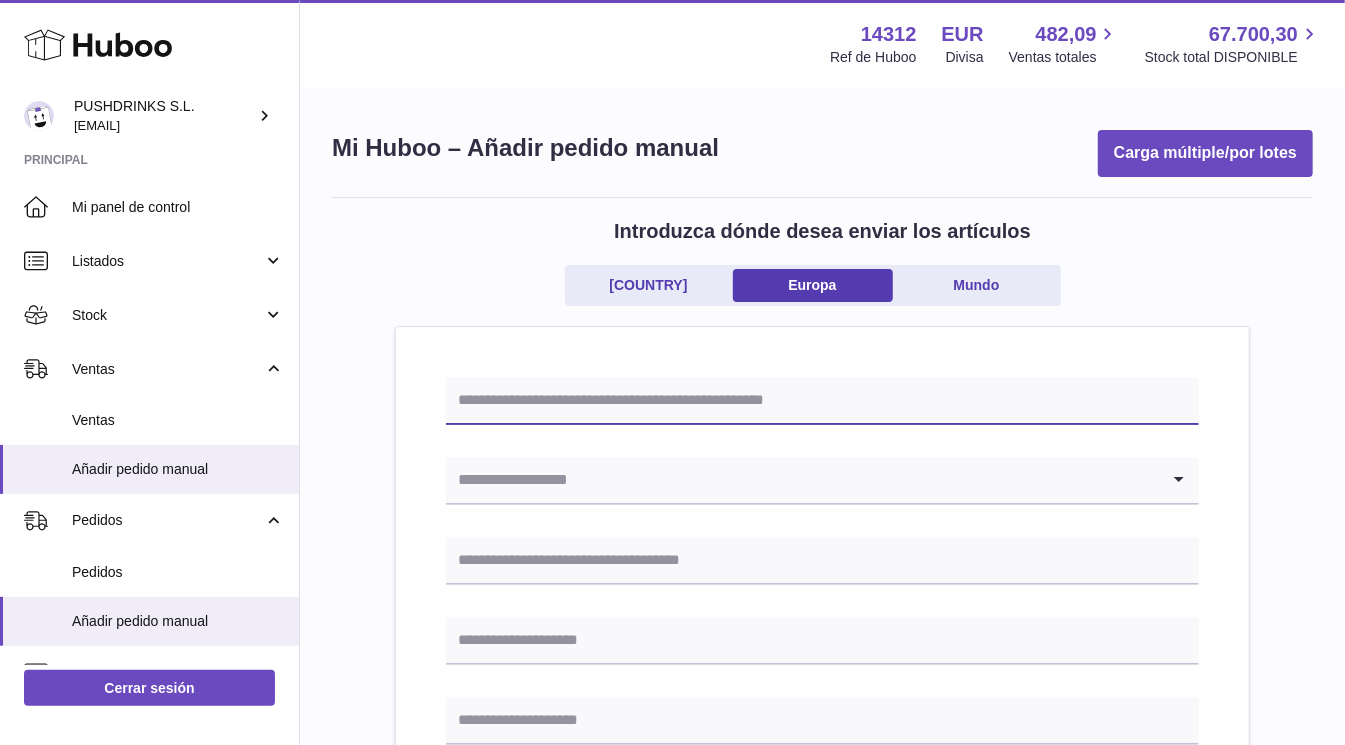 click at bounding box center (822, 401) 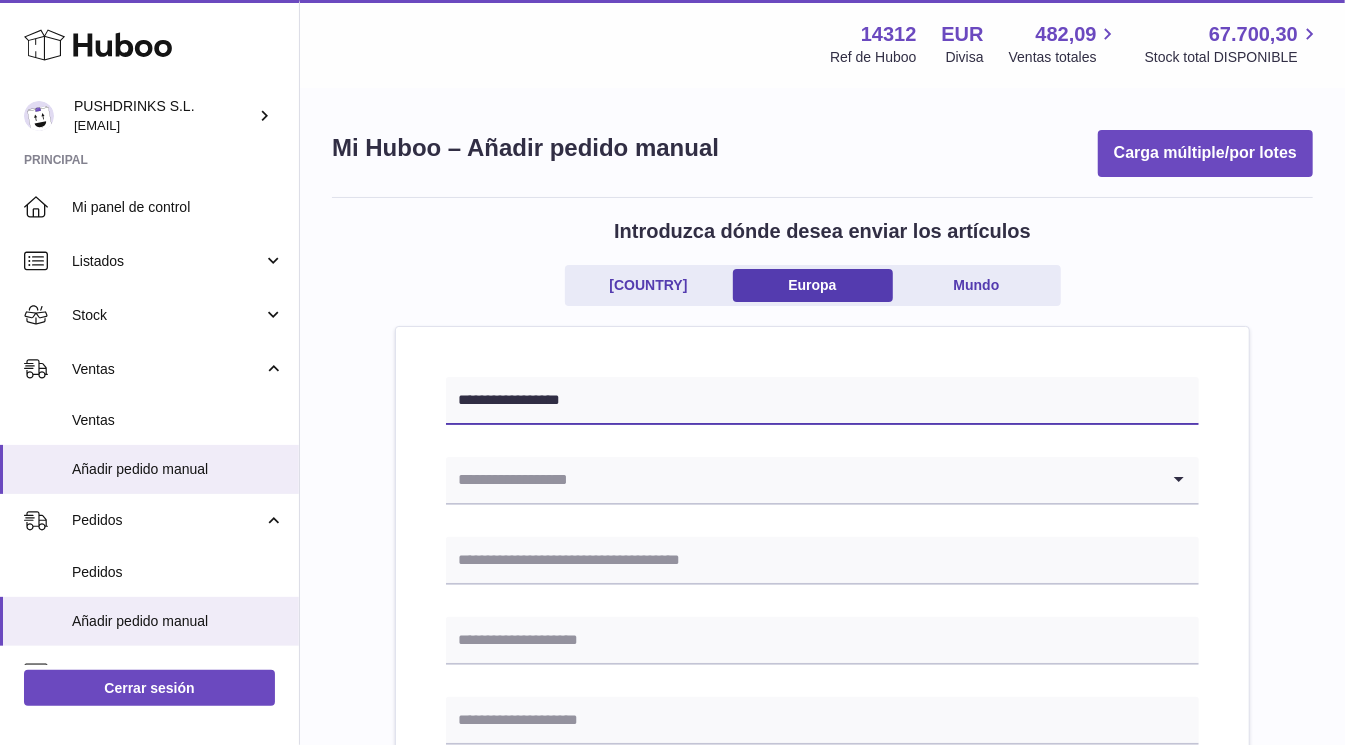 type on "**********" 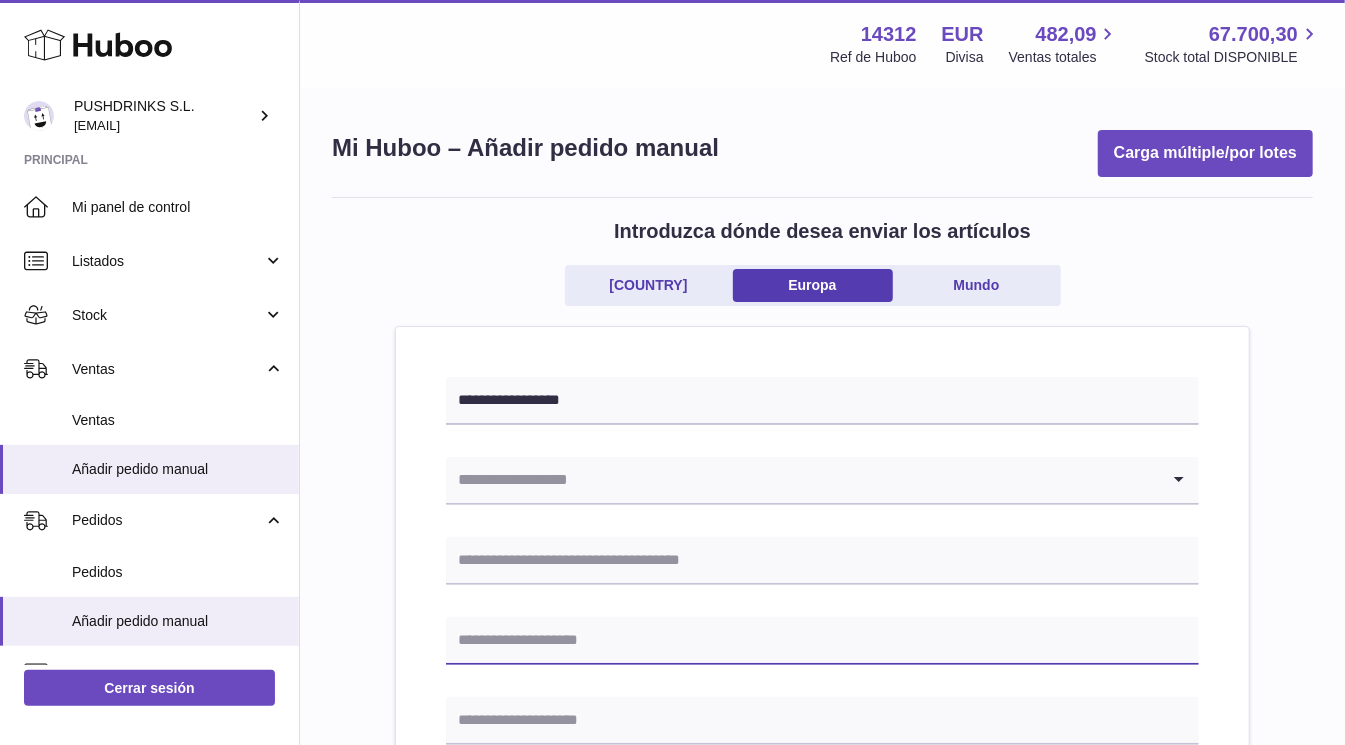 paste on "**********" 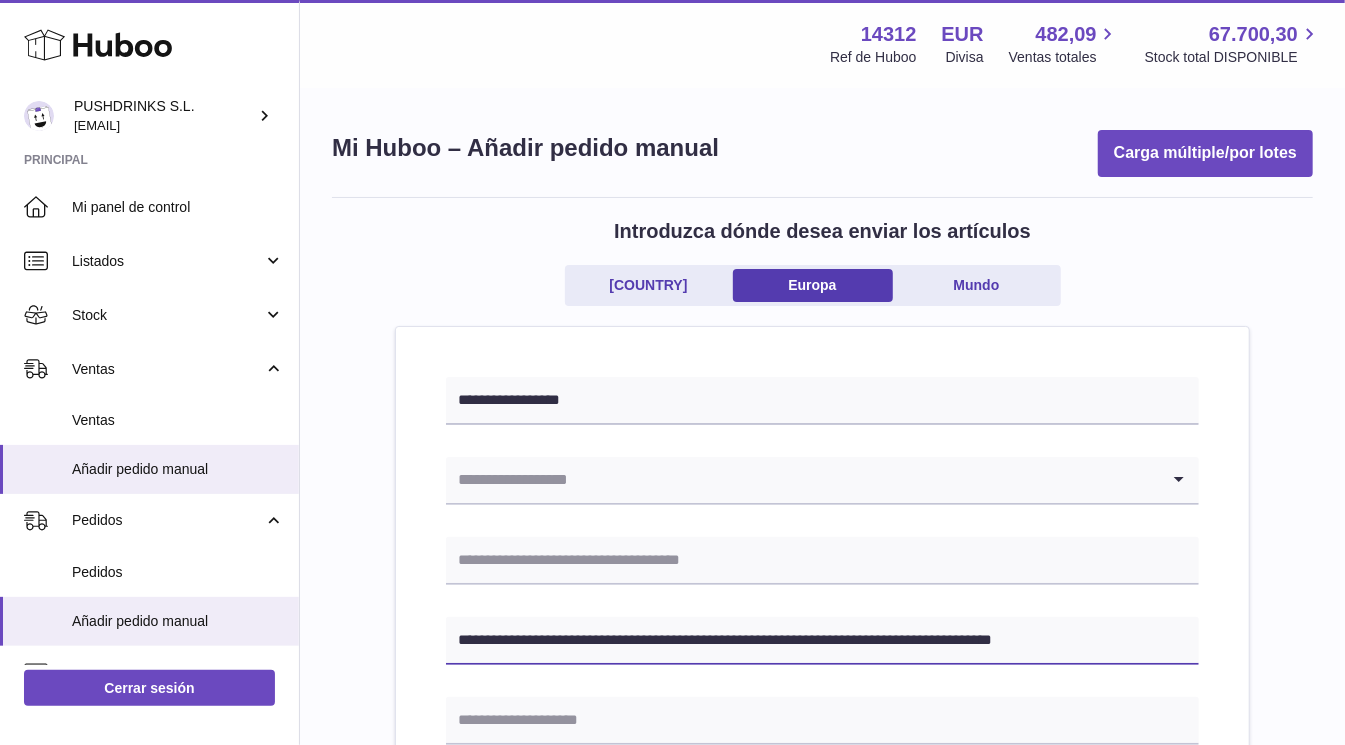 drag, startPoint x: 1081, startPoint y: 636, endPoint x: 1010, endPoint y: 636, distance: 71 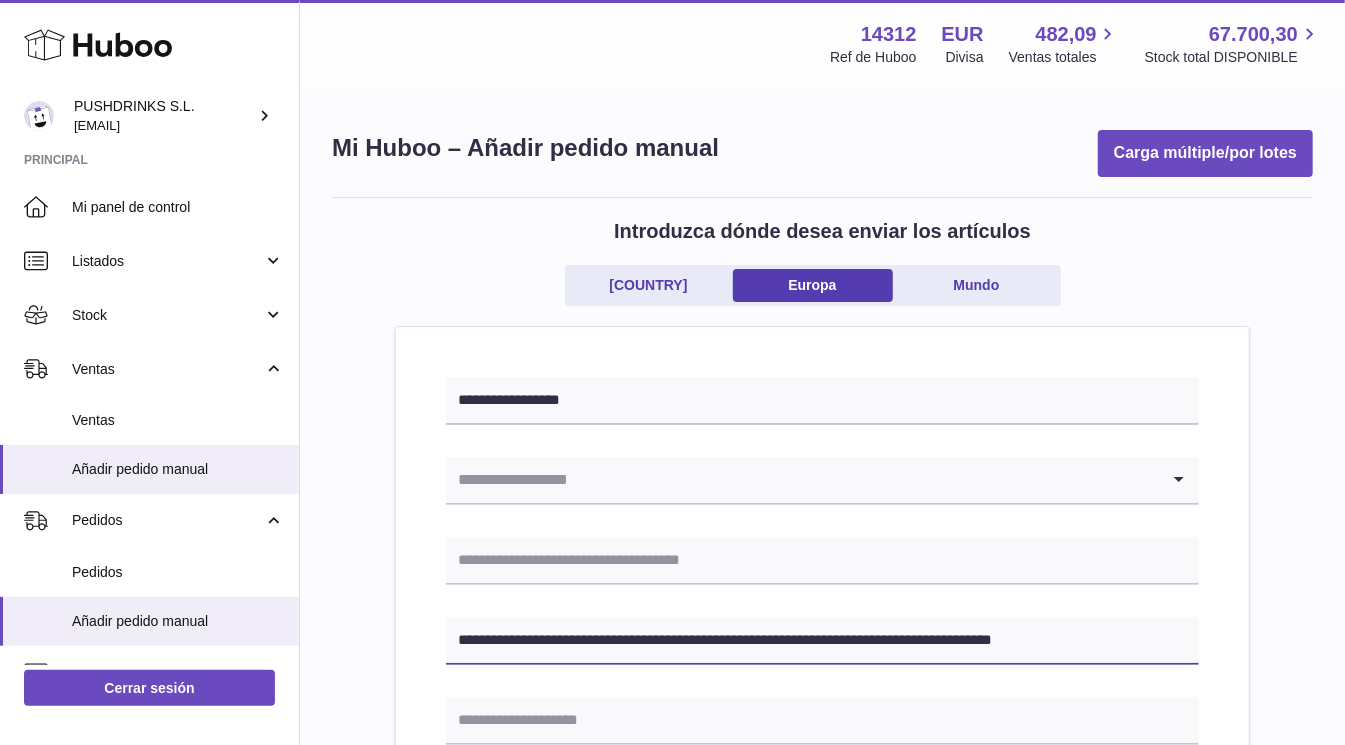 click on "**********" at bounding box center (822, 641) 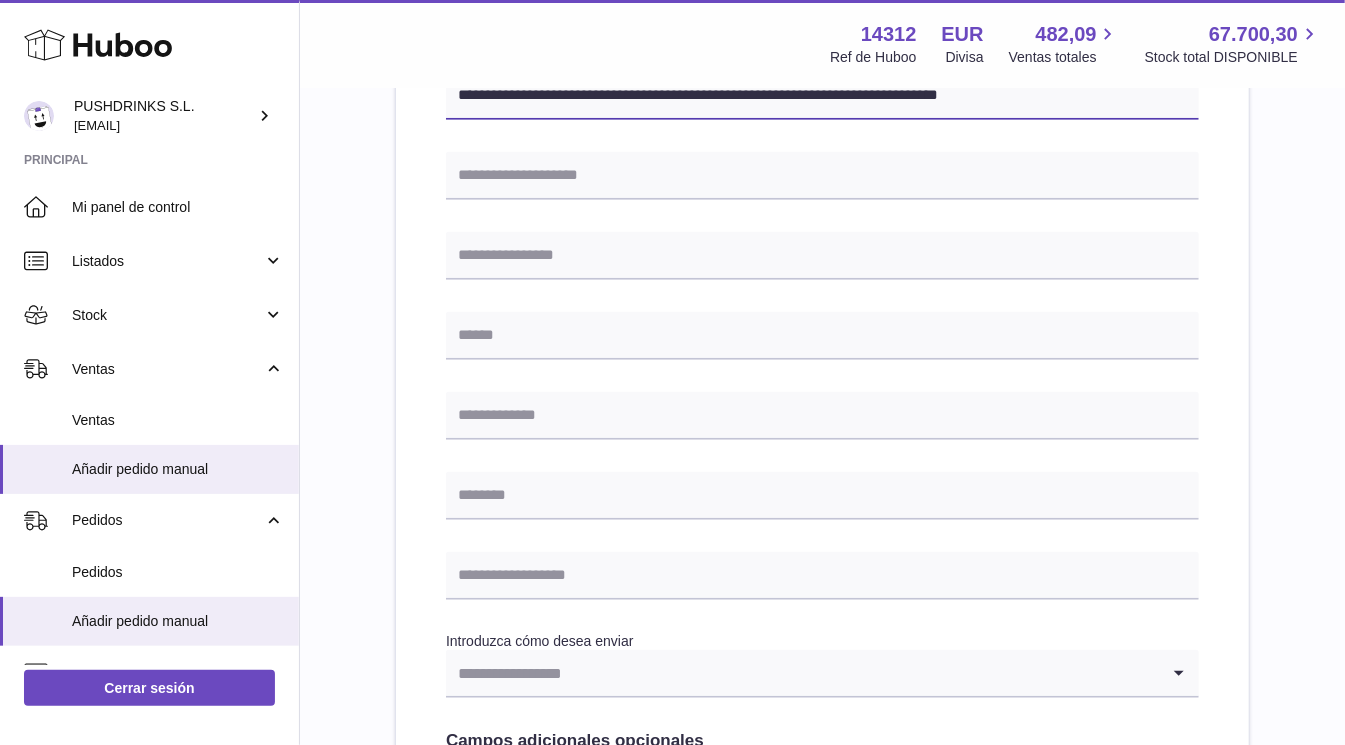 scroll, scrollTop: 865, scrollLeft: 0, axis: vertical 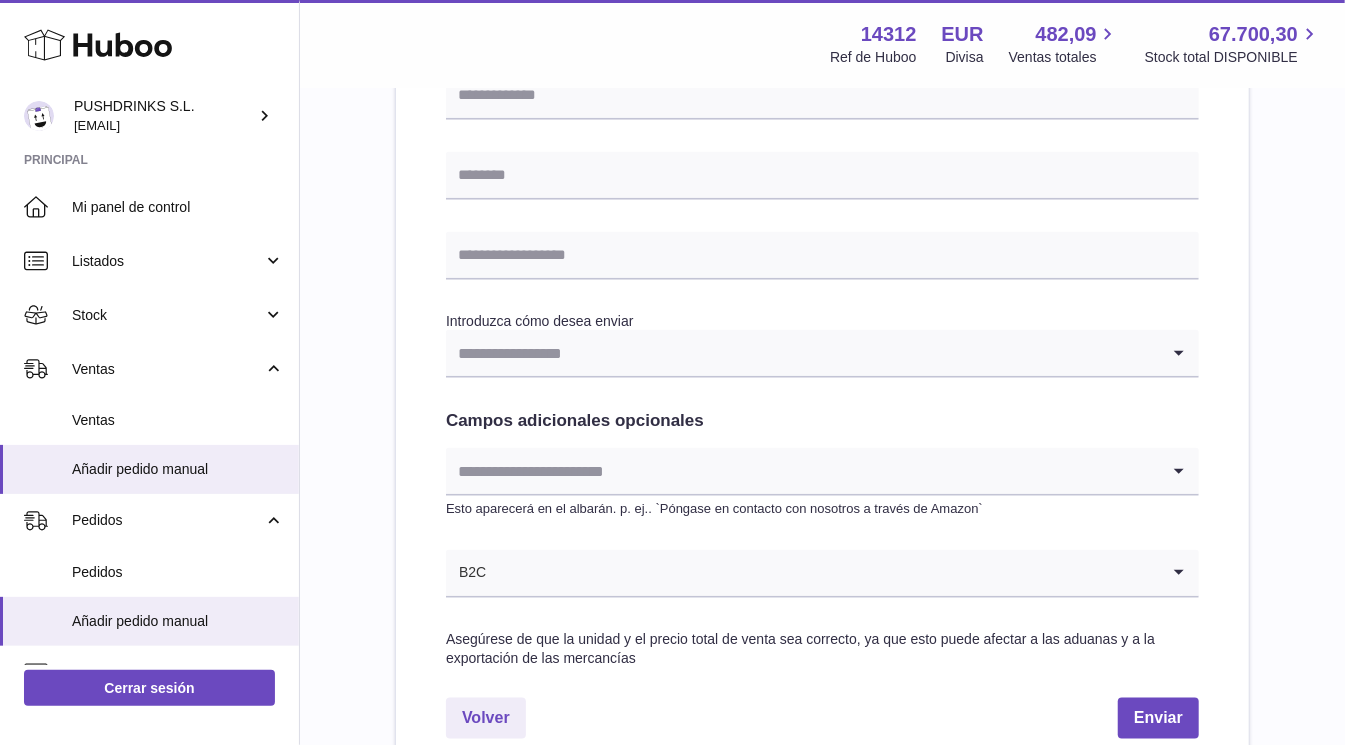 type on "**********" 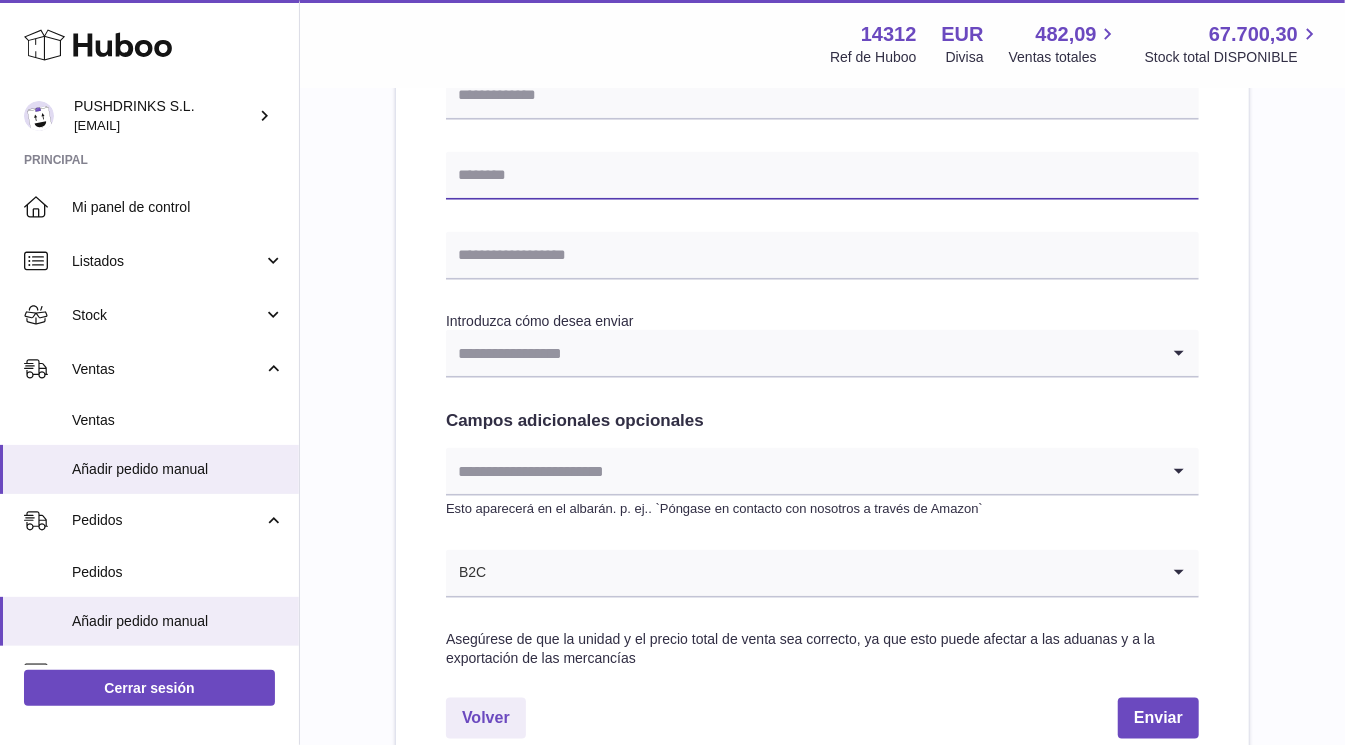 paste on "*********" 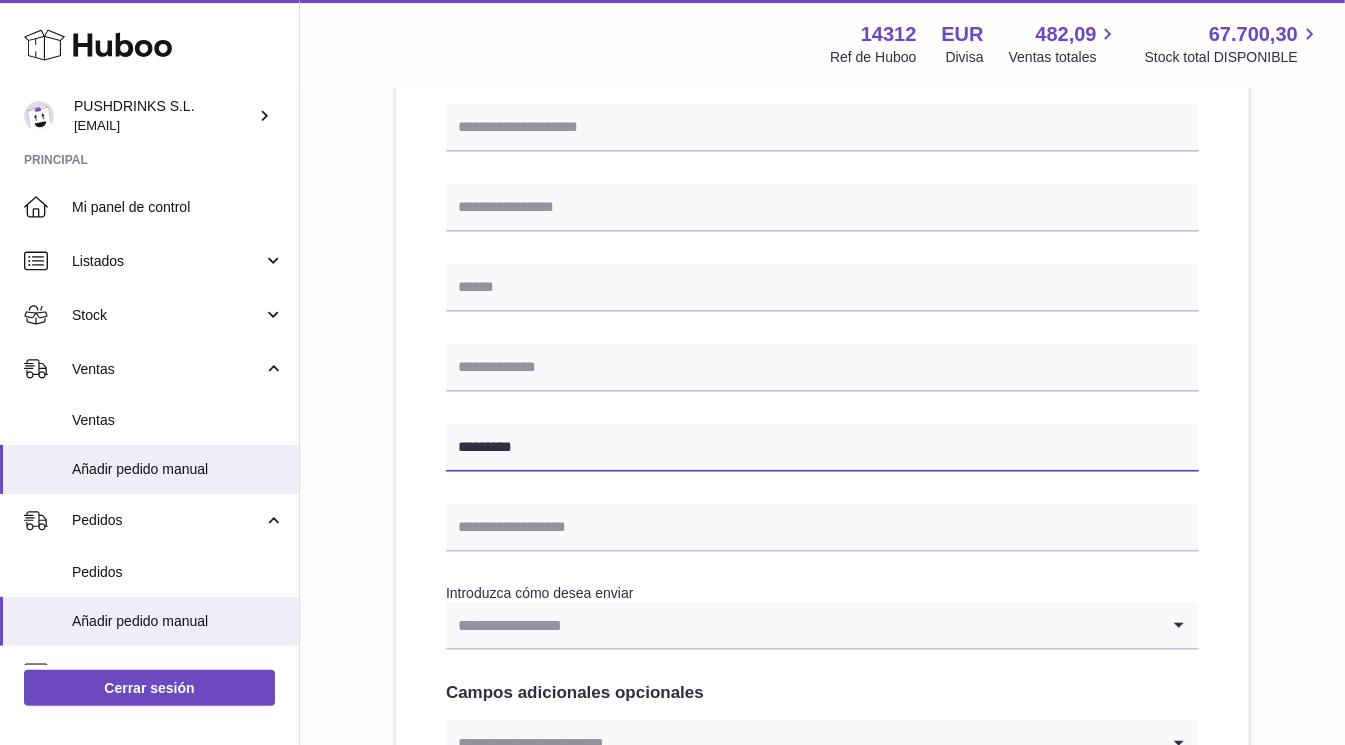 scroll, scrollTop: 512, scrollLeft: 0, axis: vertical 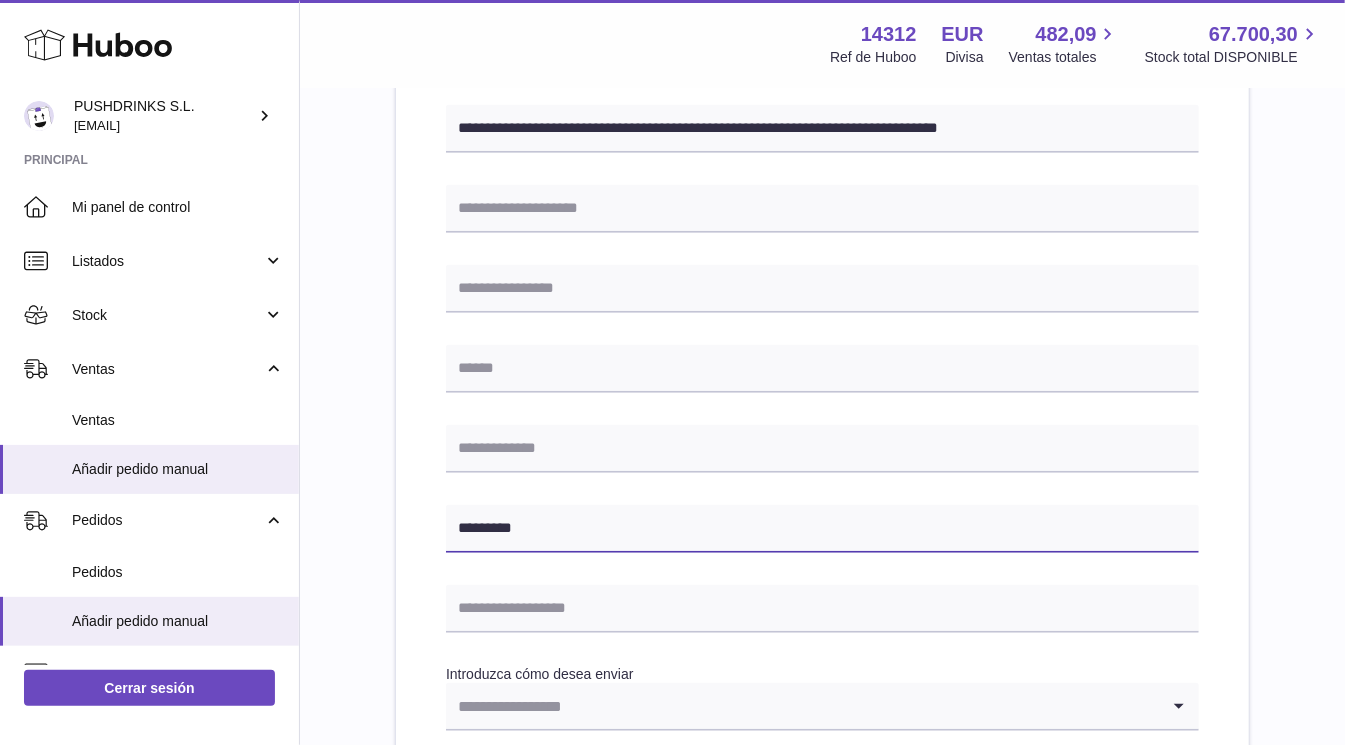 type on "*********" 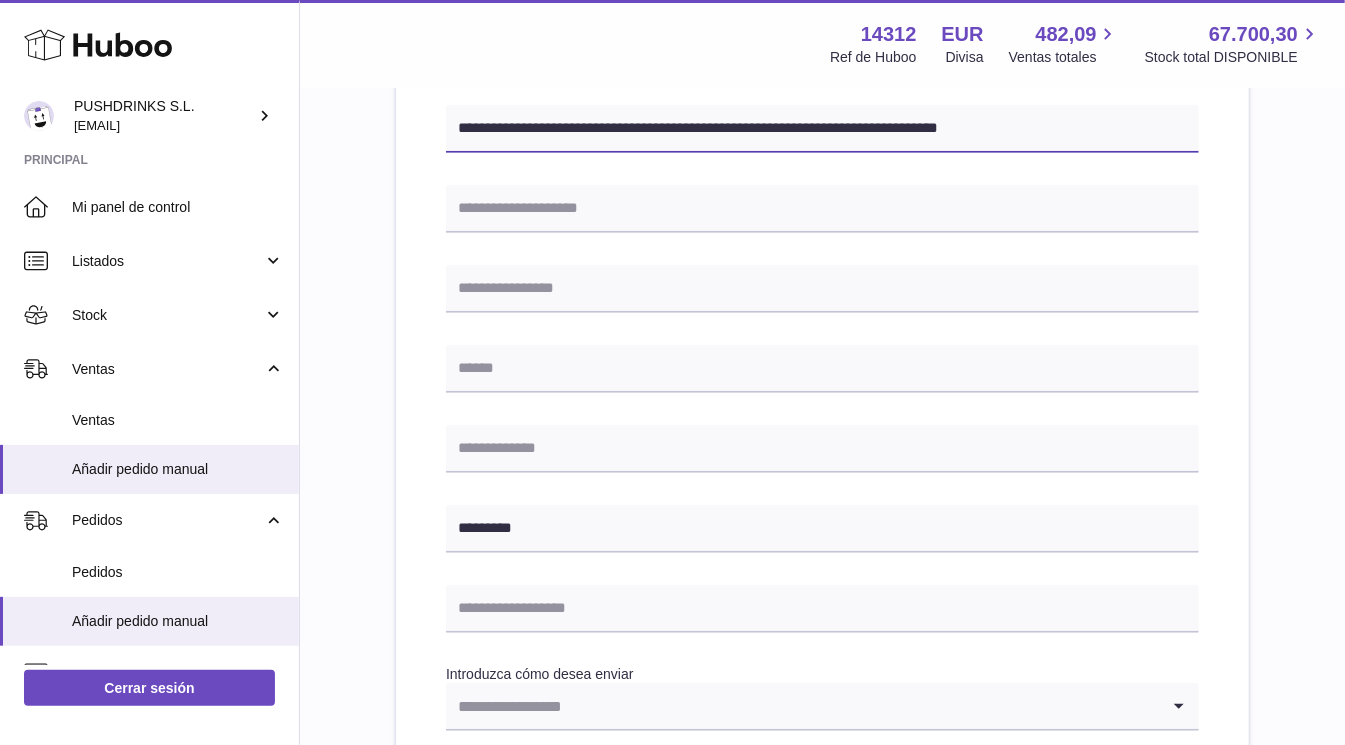 drag, startPoint x: 1020, startPoint y: 129, endPoint x: 802, endPoint y: 133, distance: 218.0367 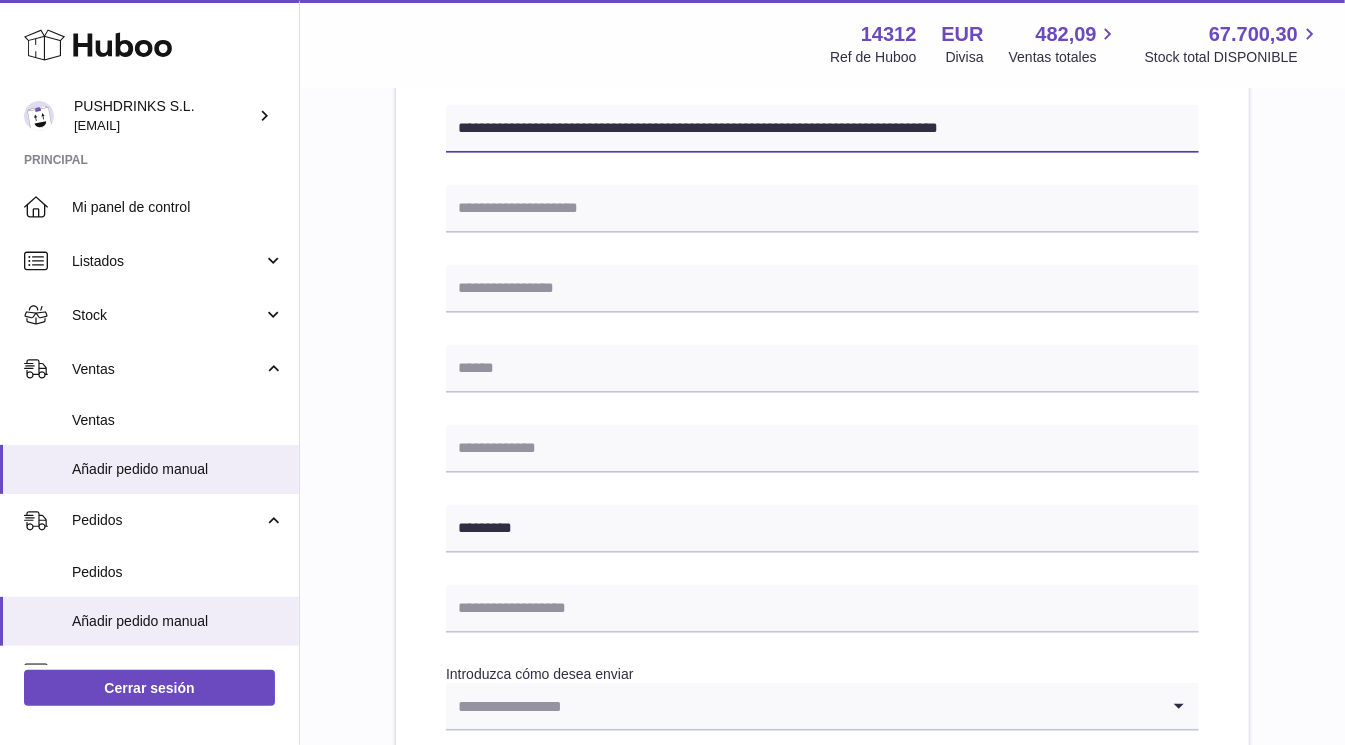 click on "**********" at bounding box center (822, 129) 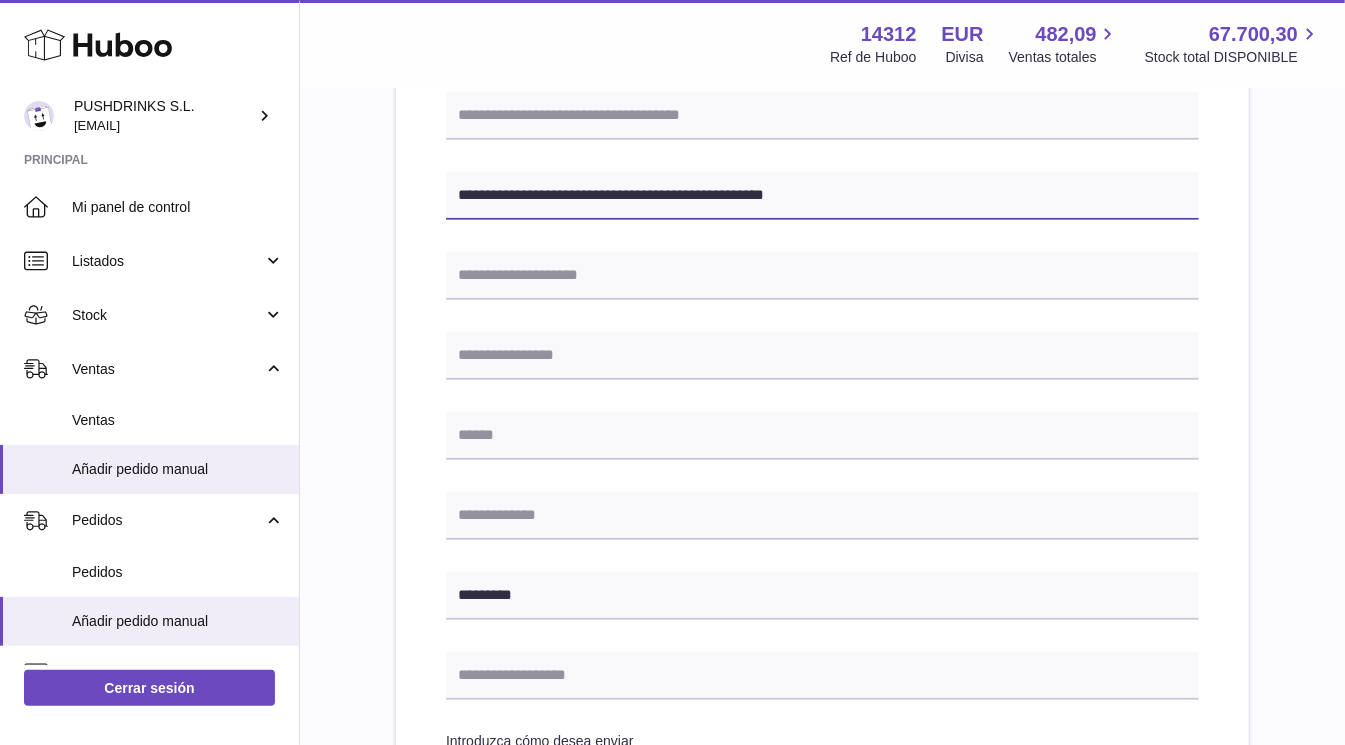 scroll, scrollTop: 0, scrollLeft: 0, axis: both 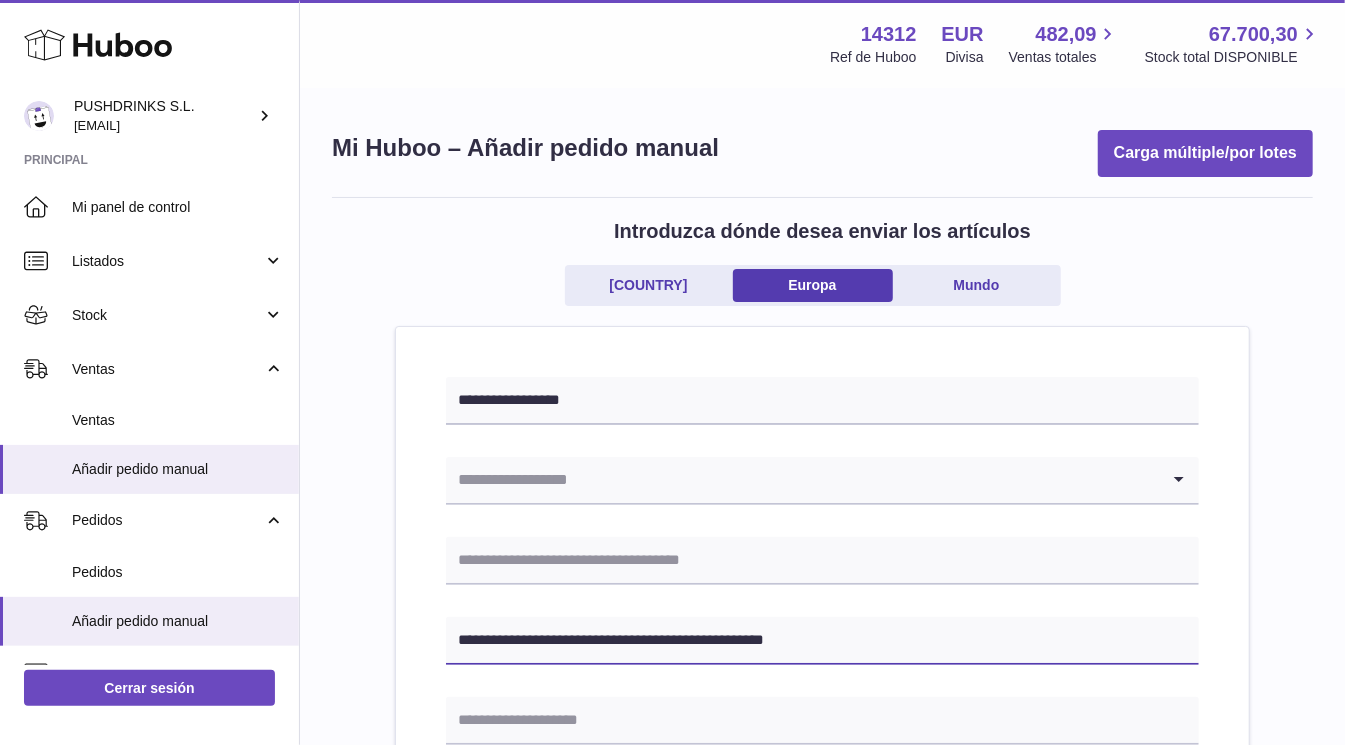 type on "**********" 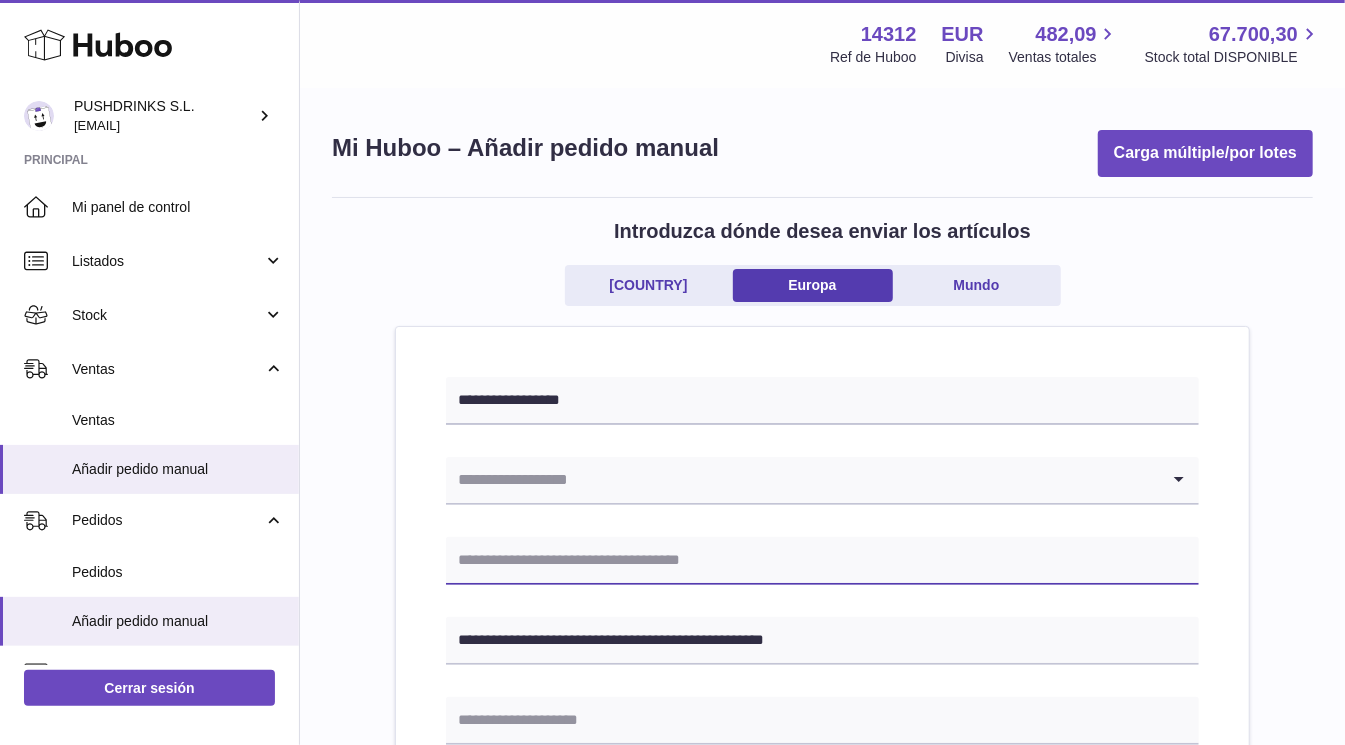 click at bounding box center (822, 561) 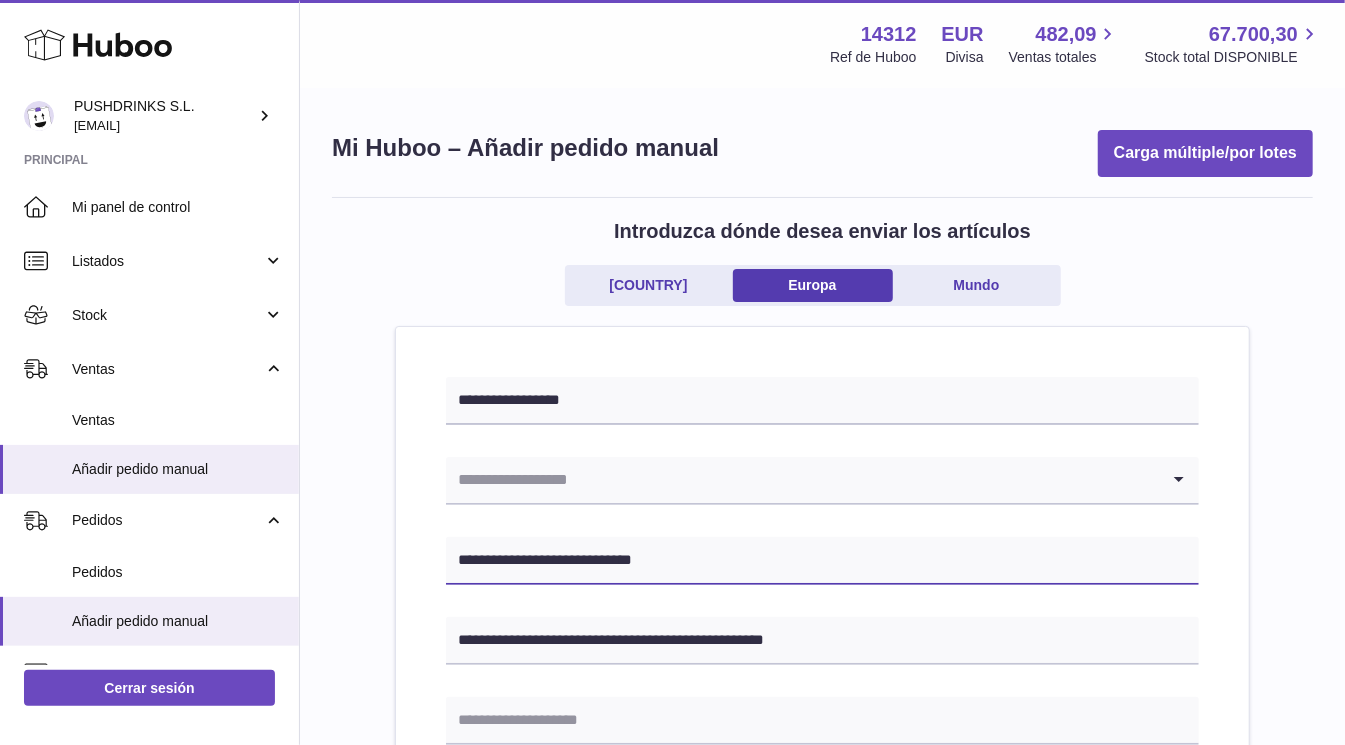 type on "**********" 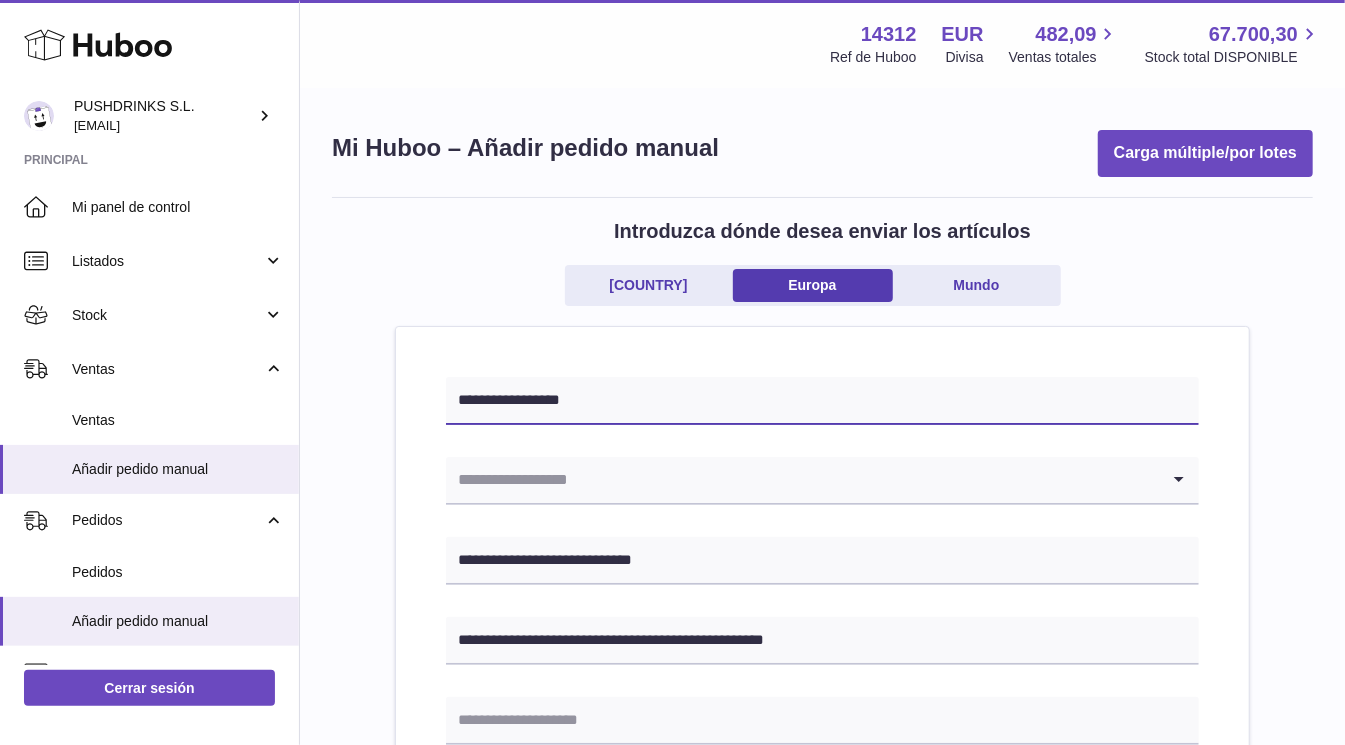 drag, startPoint x: 582, startPoint y: 404, endPoint x: 508, endPoint y: 386, distance: 76.15773 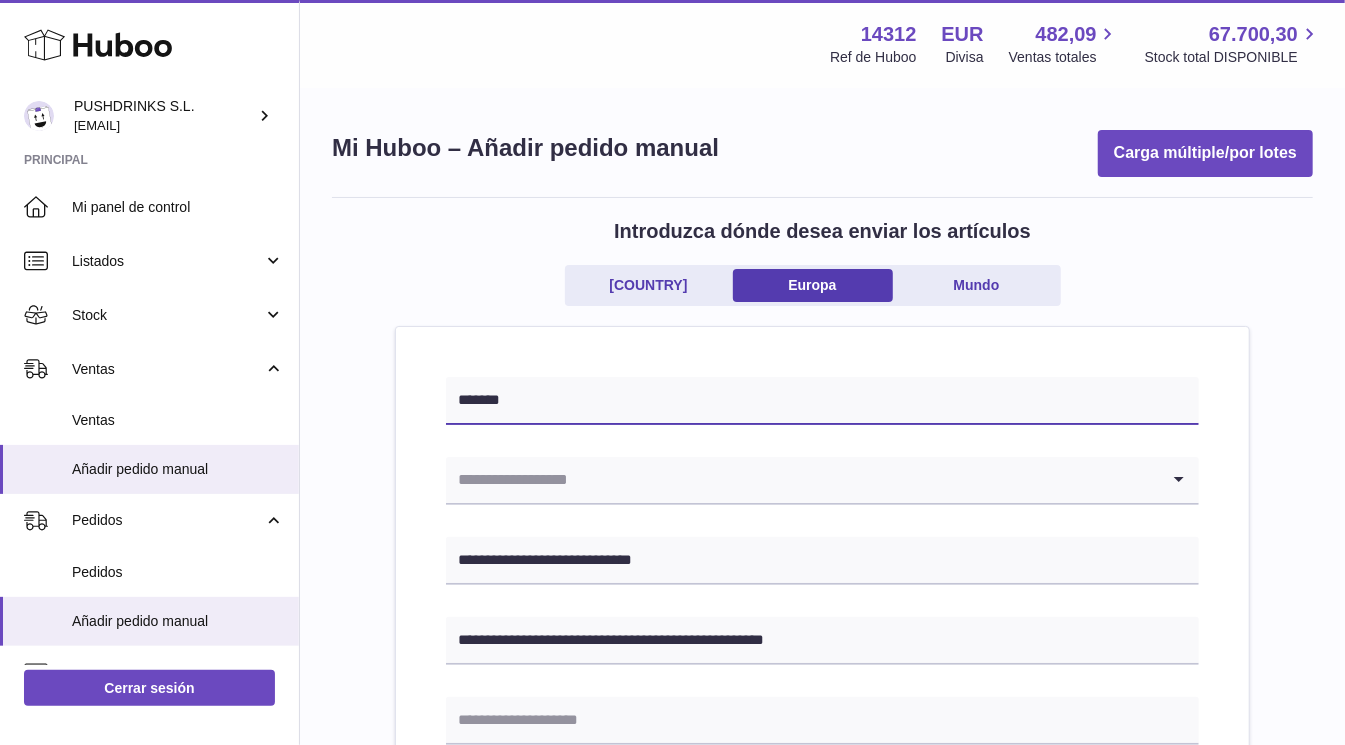paste on "**********" 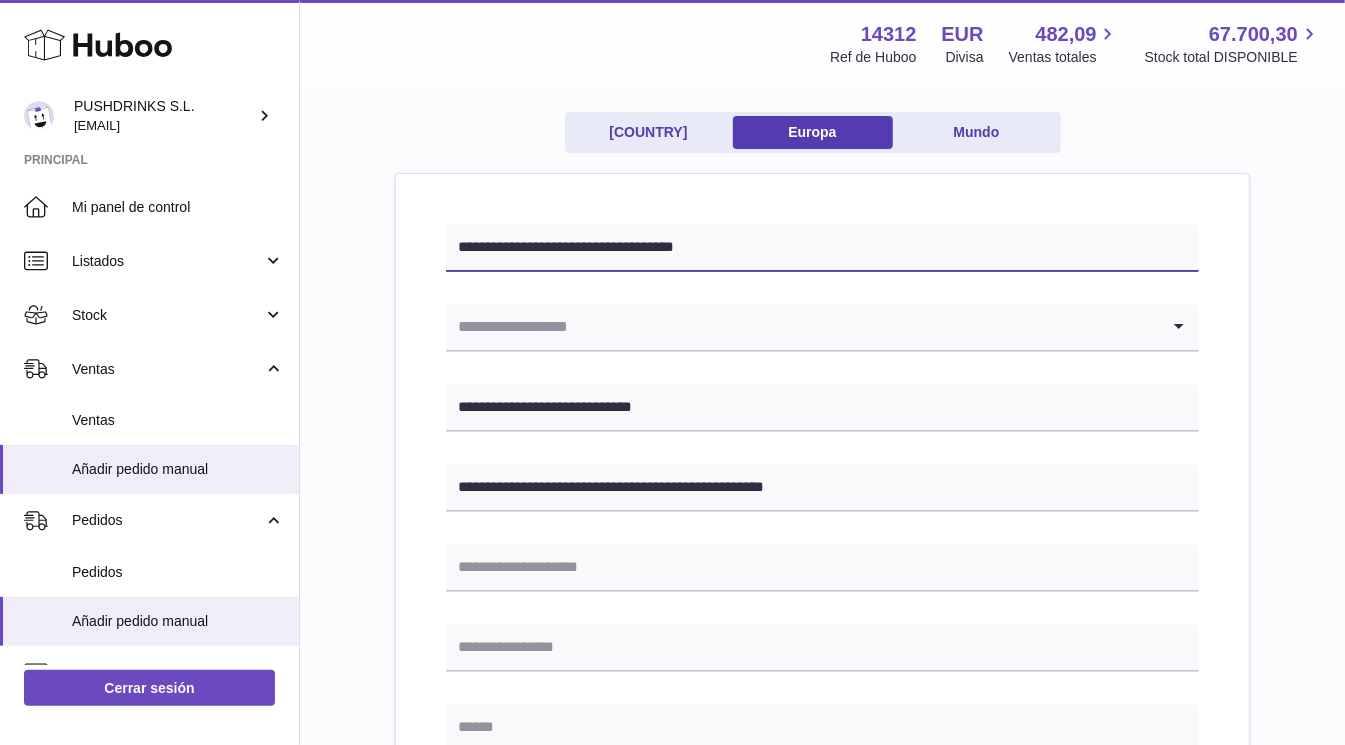 scroll, scrollTop: 313, scrollLeft: 0, axis: vertical 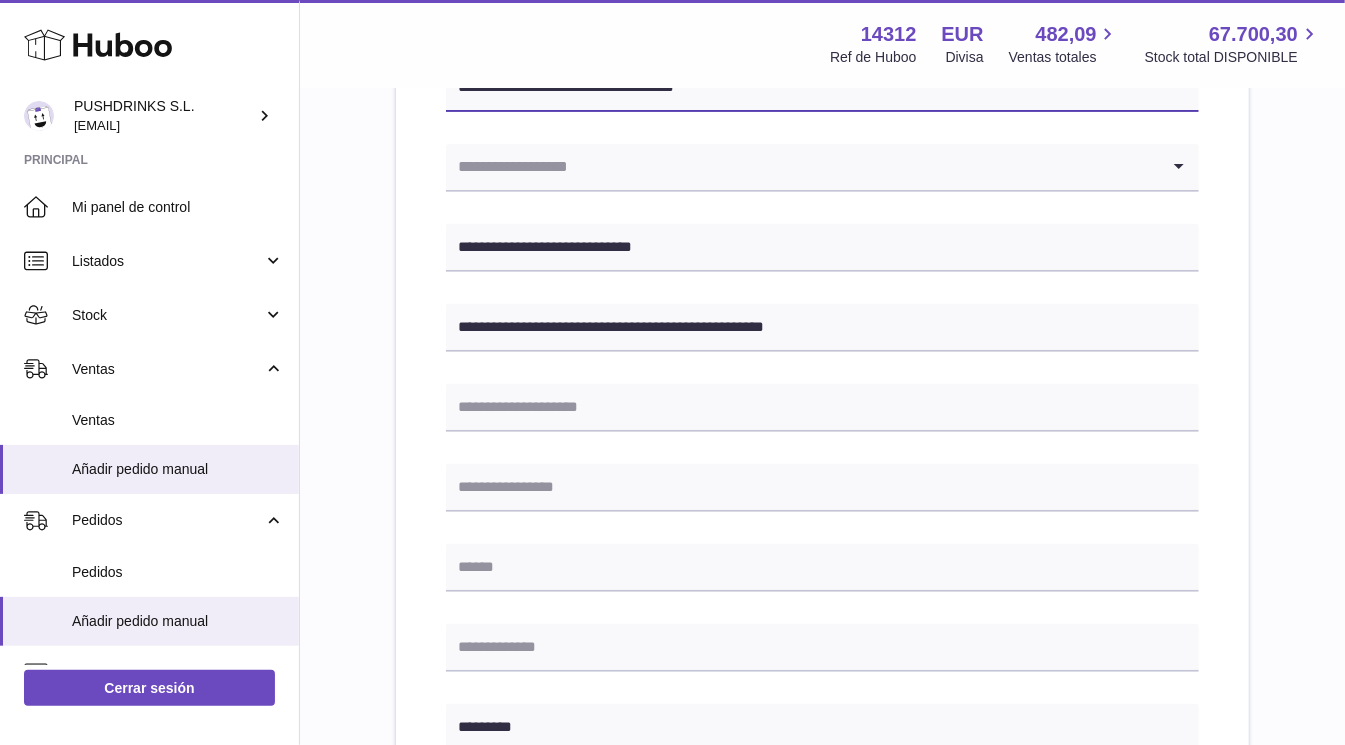 type on "**********" 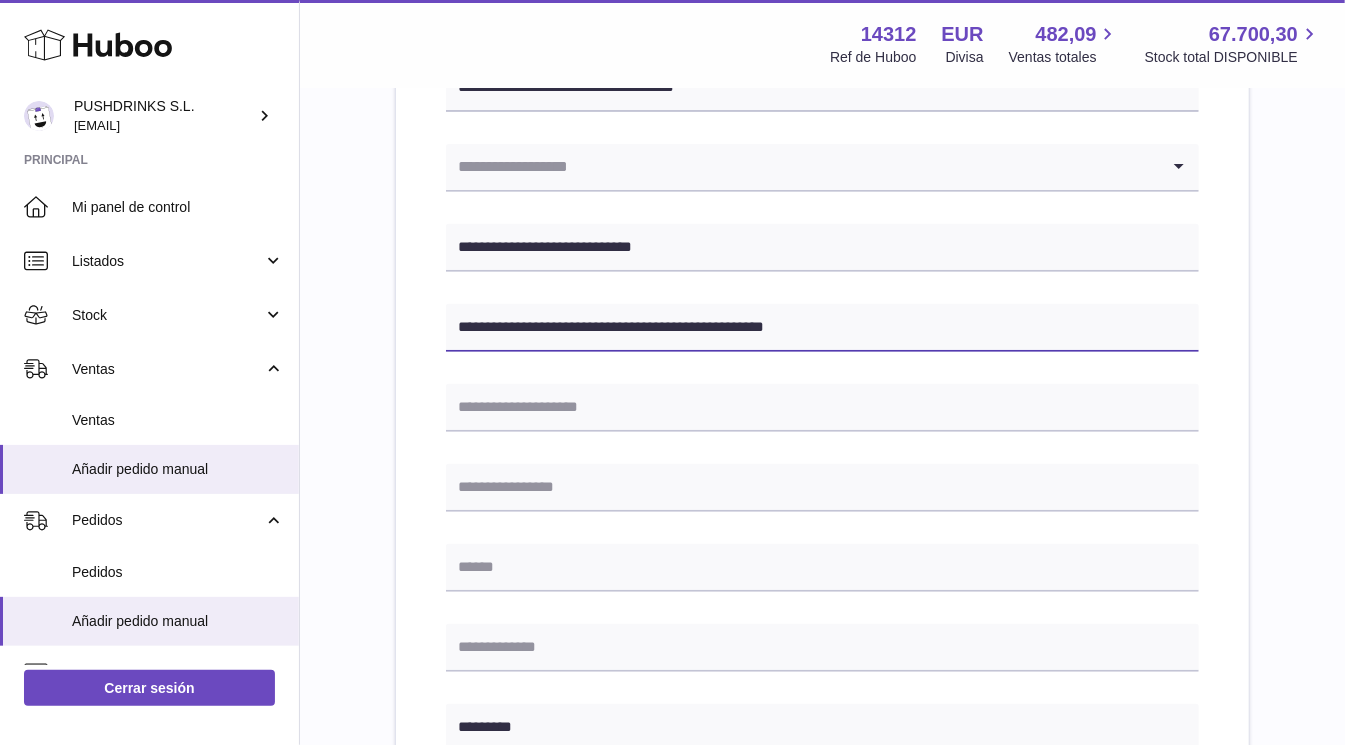 drag, startPoint x: 802, startPoint y: 313, endPoint x: 768, endPoint y: 315, distance: 34.058773 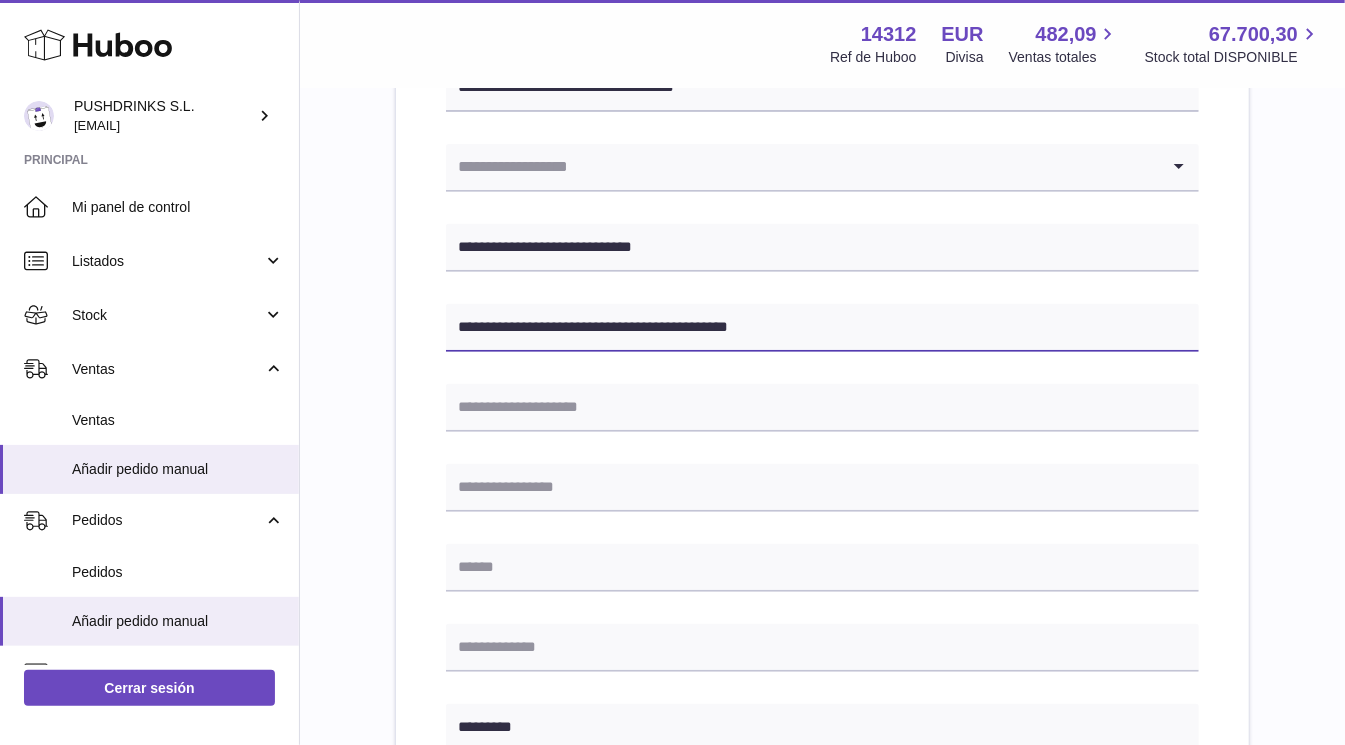 type on "**********" 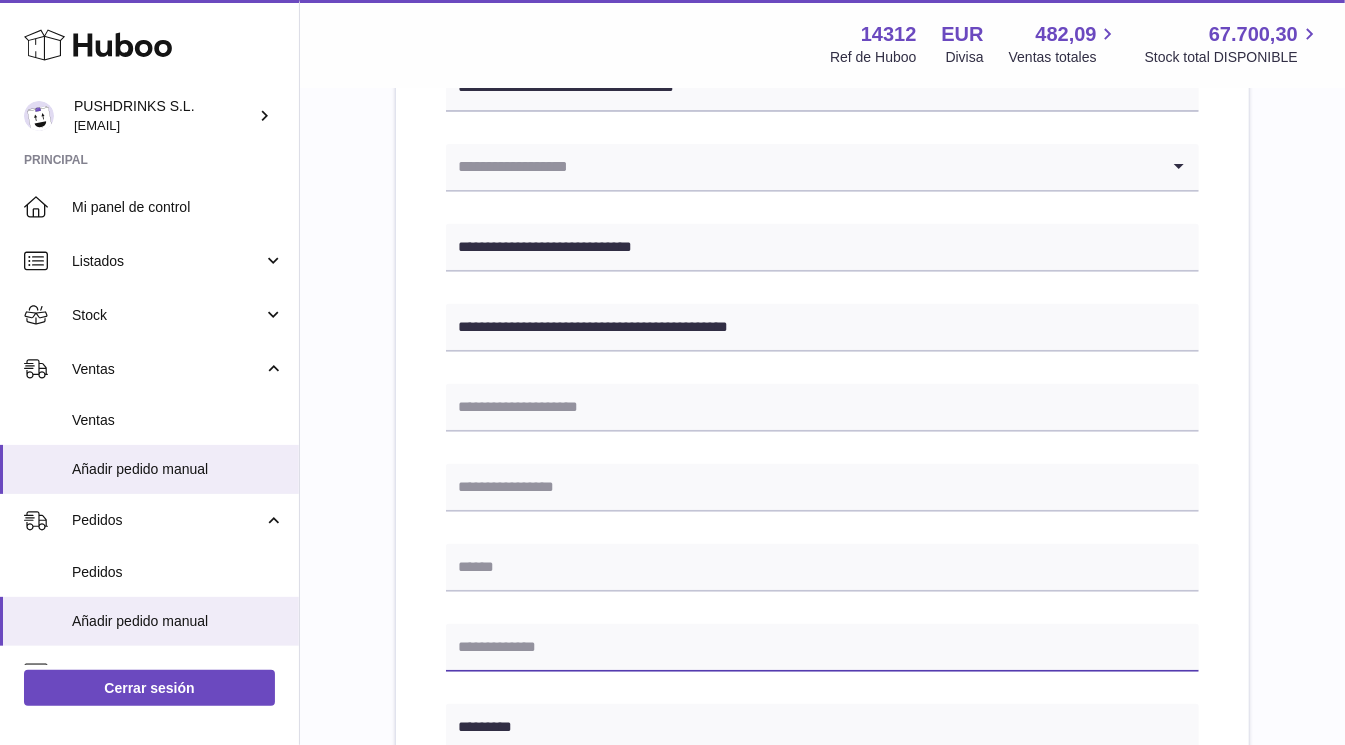 paste on "*****" 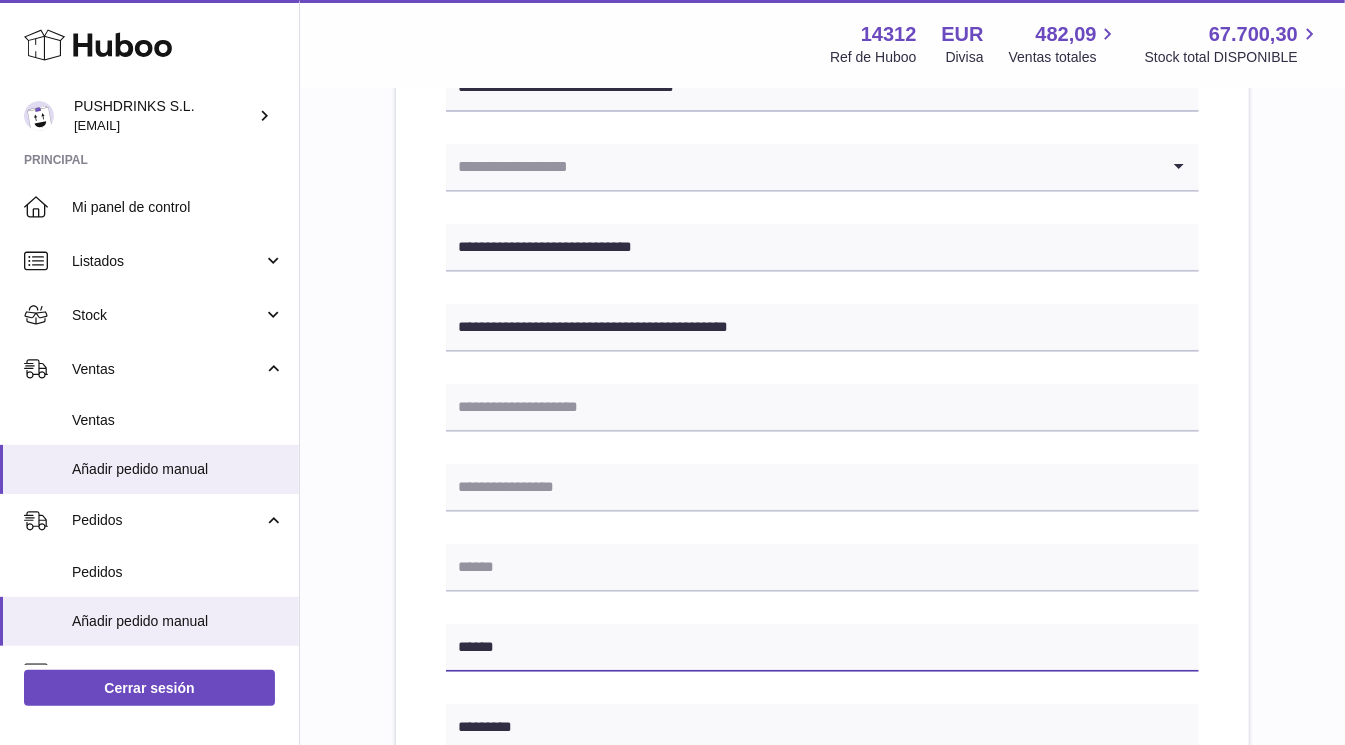 type on "*****" 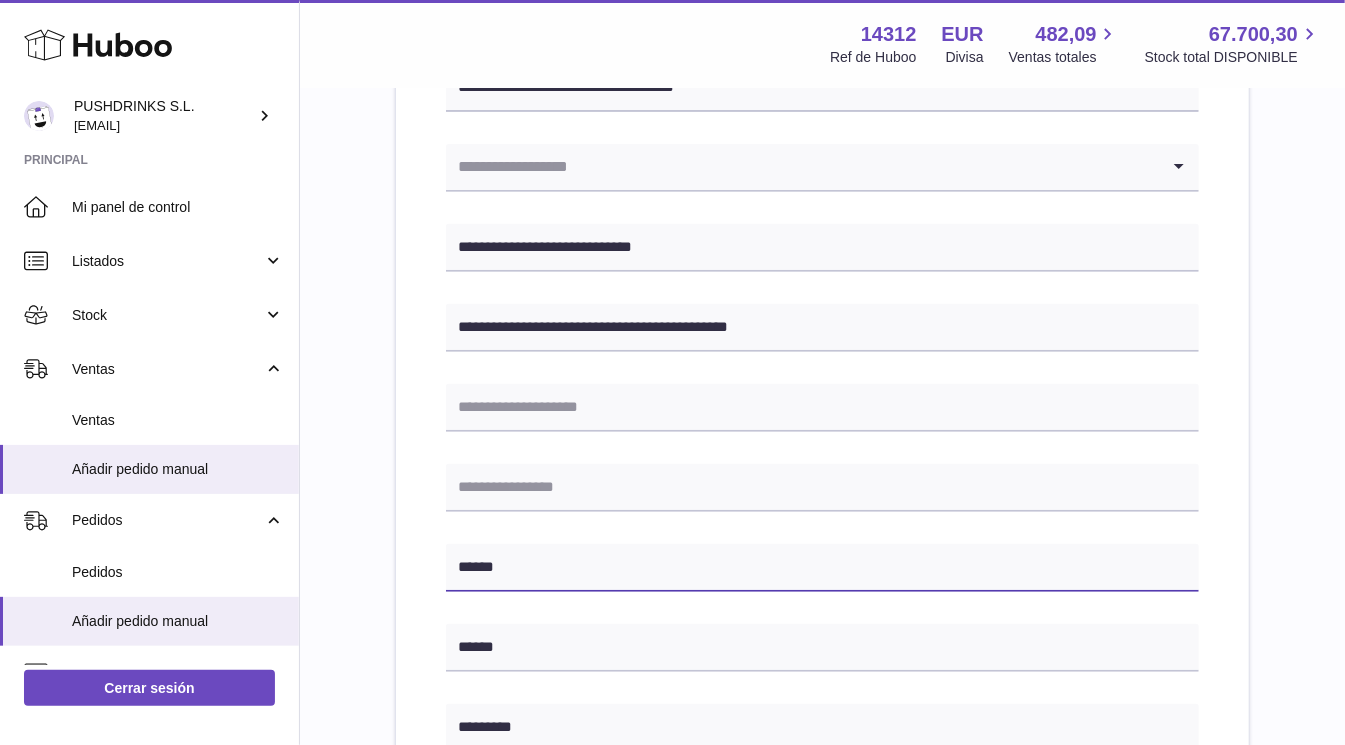 type on "******" 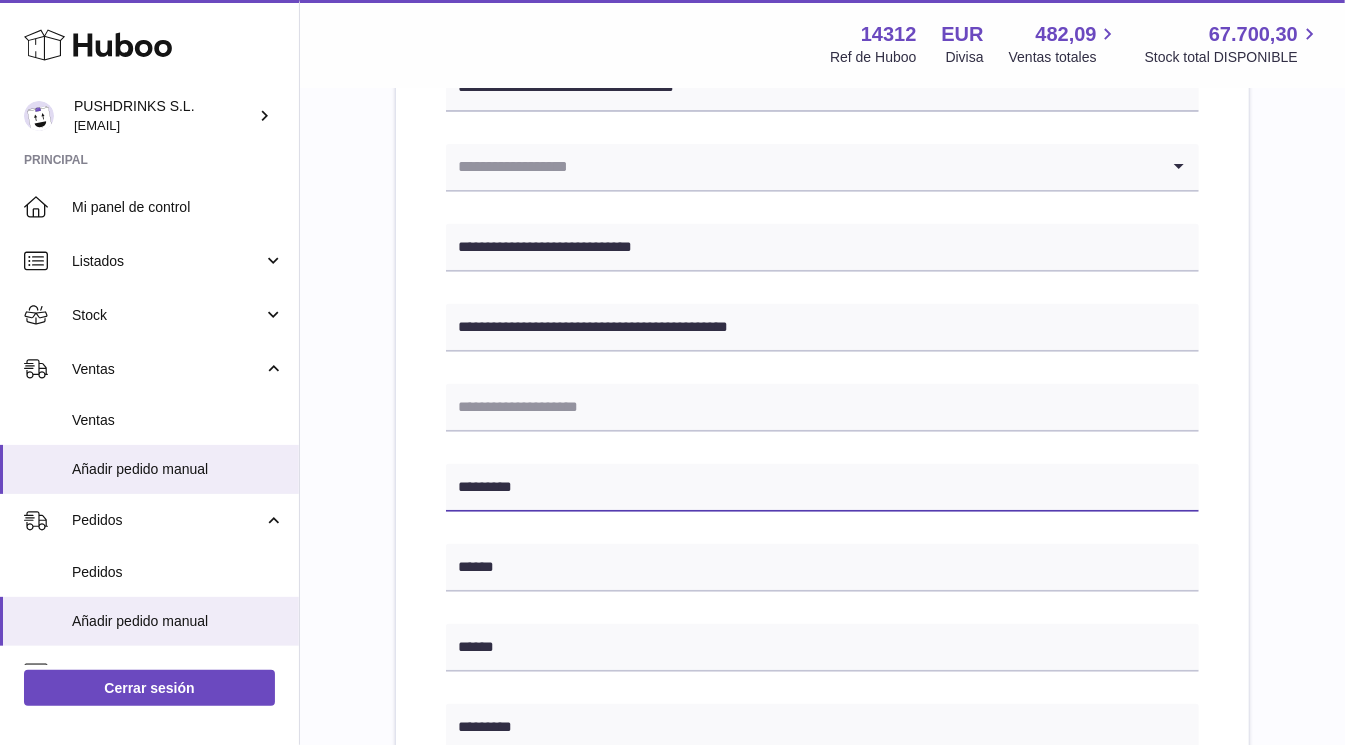 type on "*********" 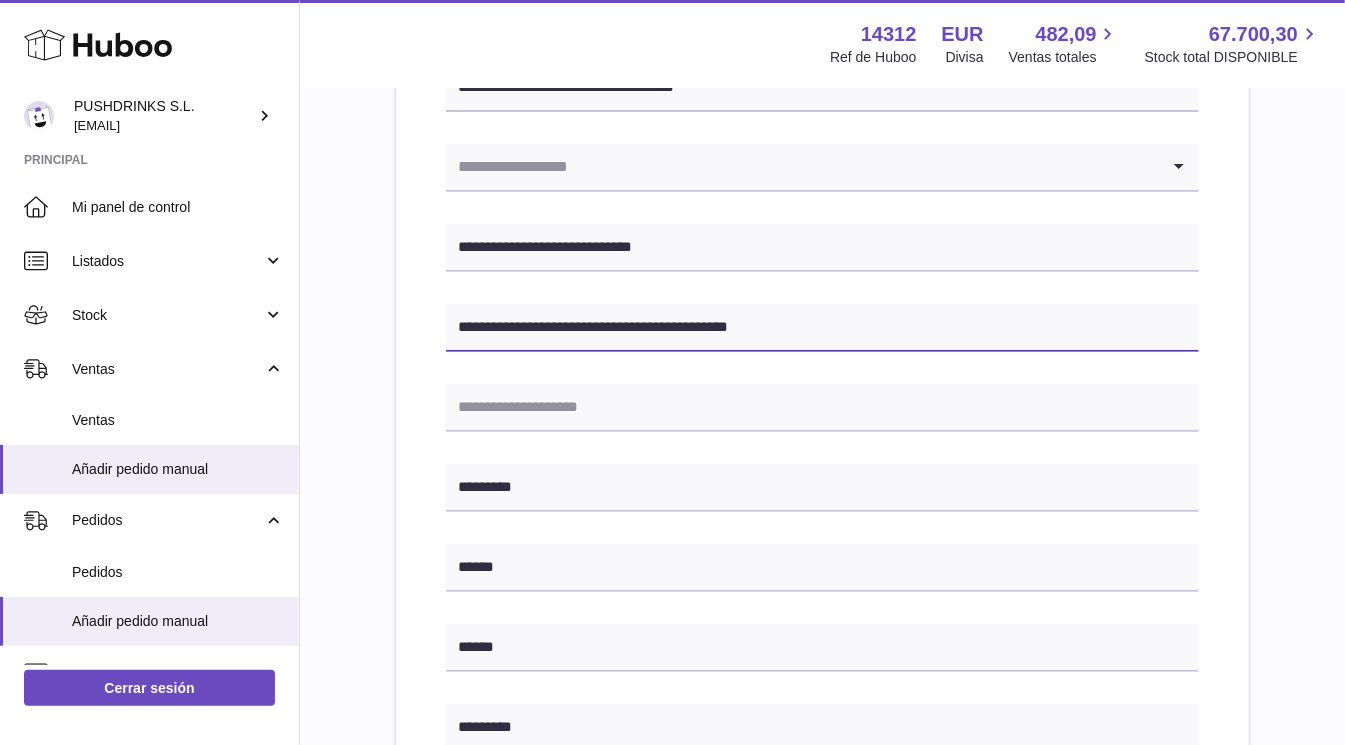 drag, startPoint x: 764, startPoint y: 319, endPoint x: 618, endPoint y: 318, distance: 146.00342 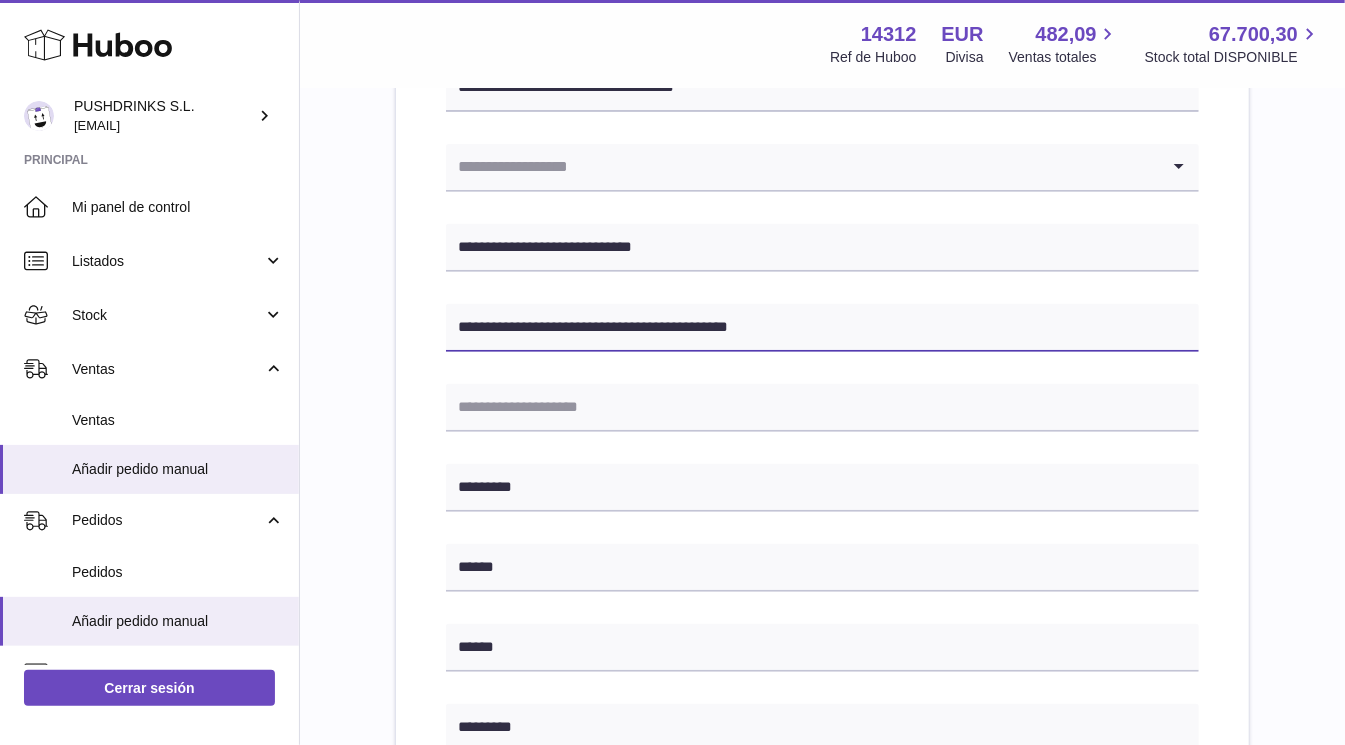 click on "**********" at bounding box center [822, 328] 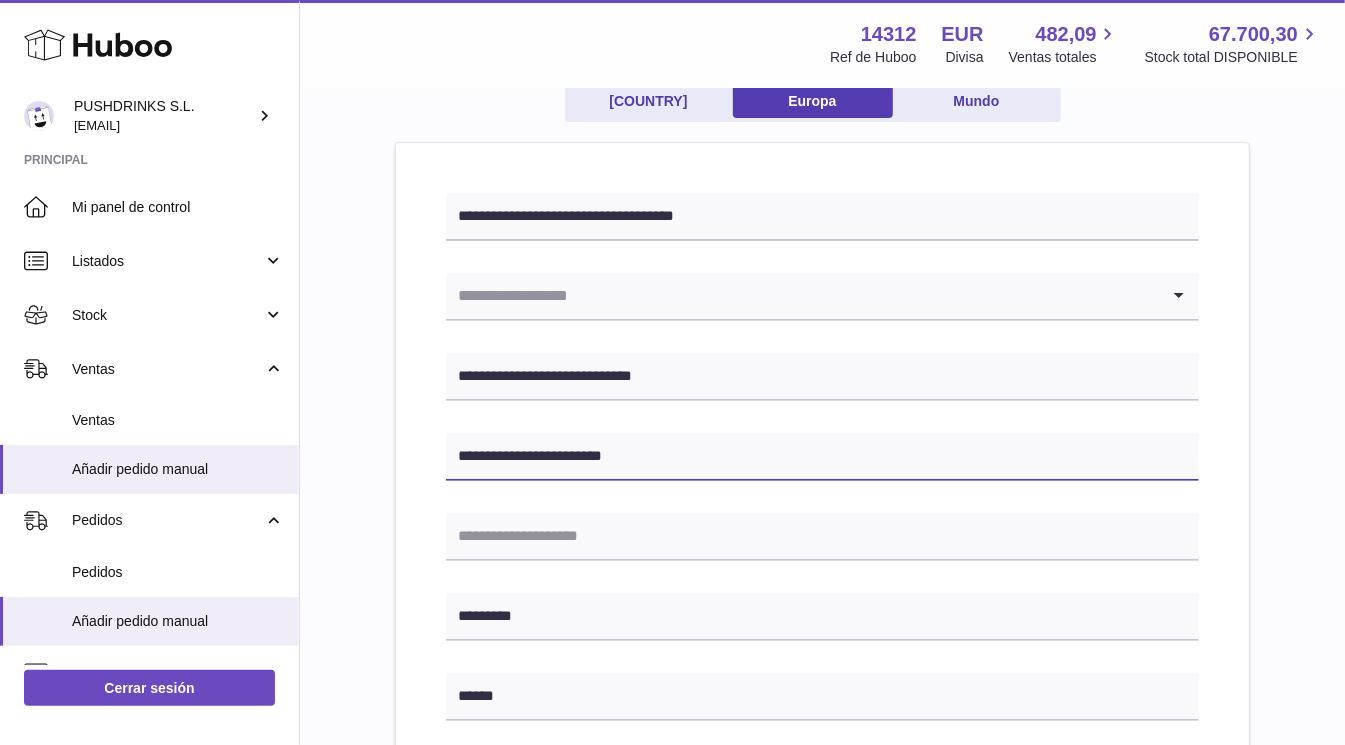 scroll, scrollTop: 1066, scrollLeft: 0, axis: vertical 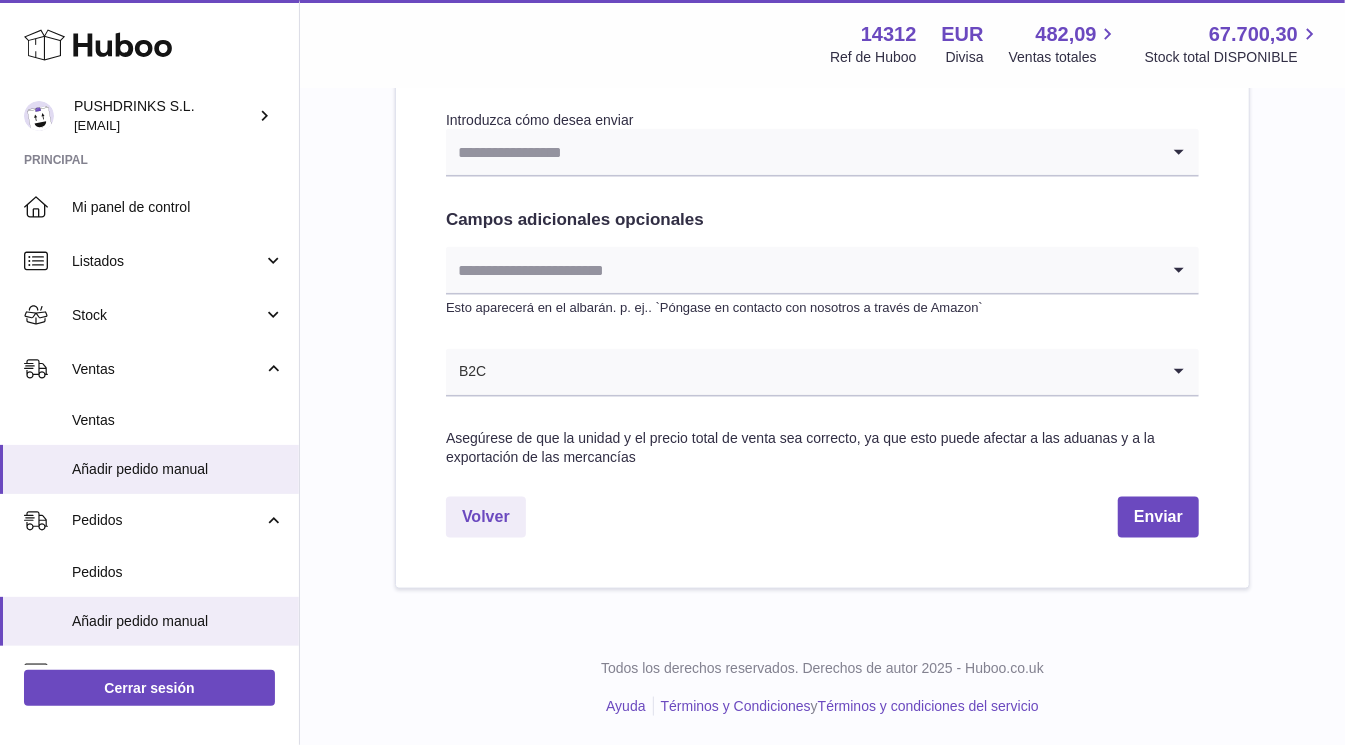type on "**********" 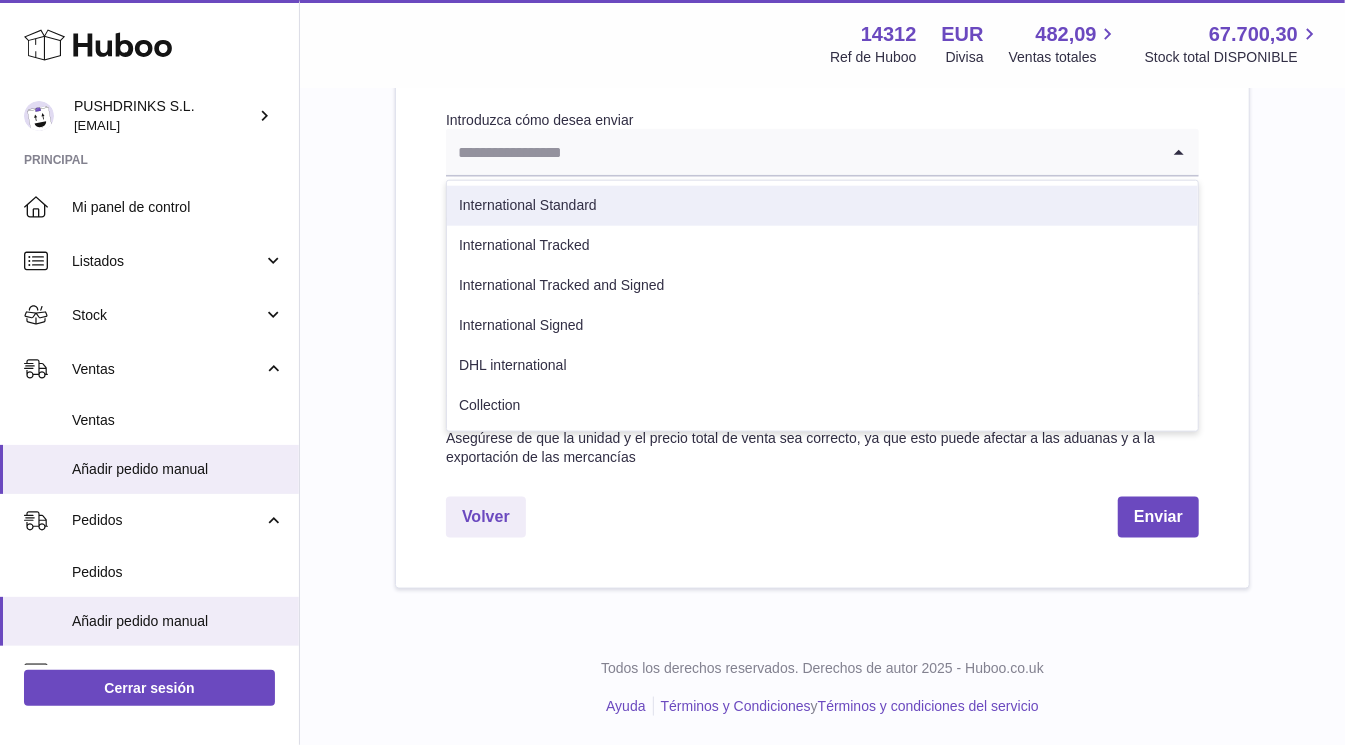 click on "International Standard" at bounding box center (822, 206) 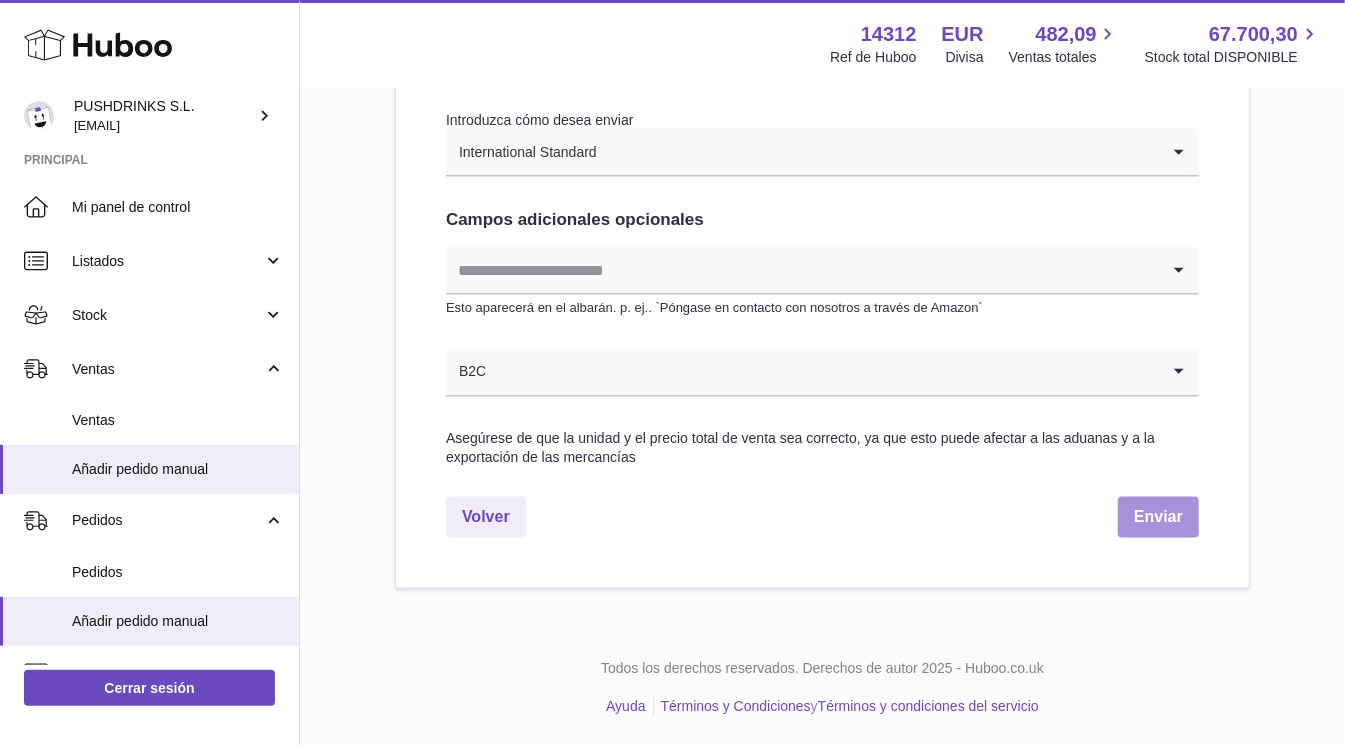 click on "Enviar" at bounding box center [1158, 517] 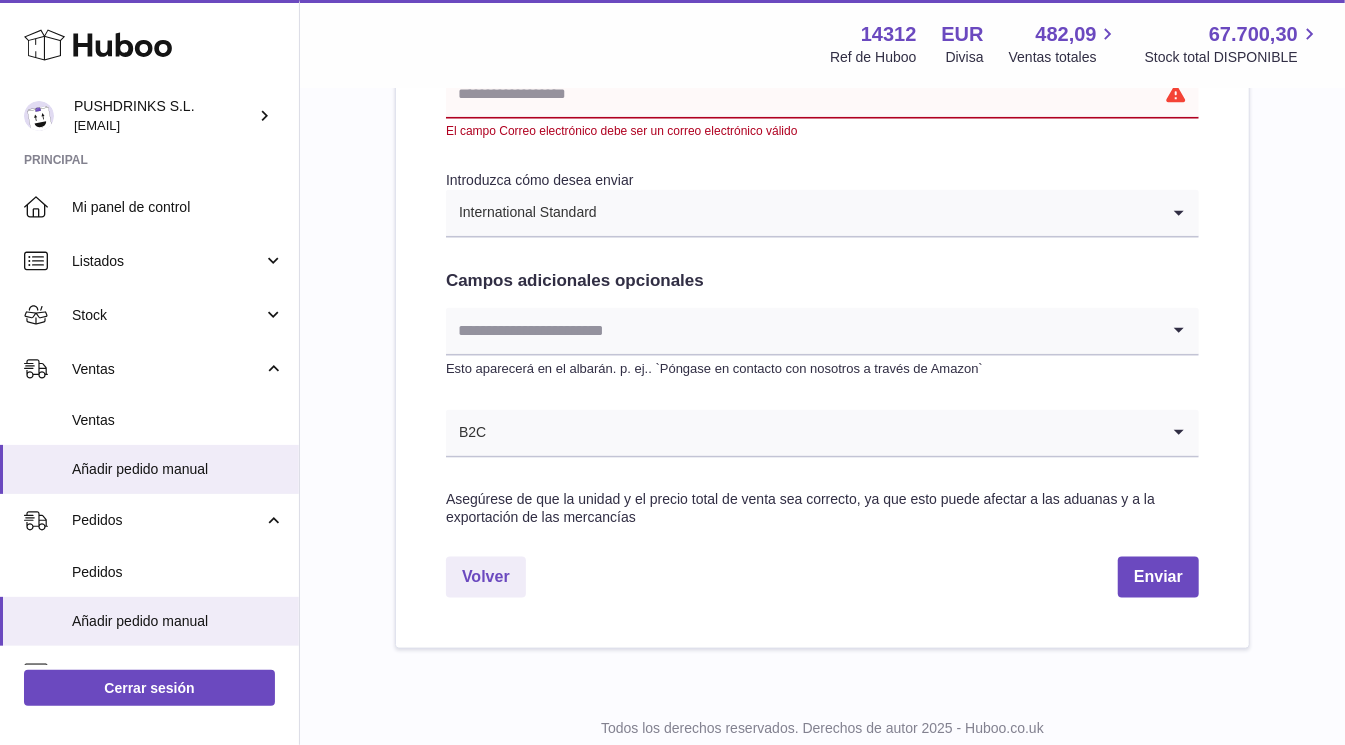 scroll, scrollTop: 978, scrollLeft: 0, axis: vertical 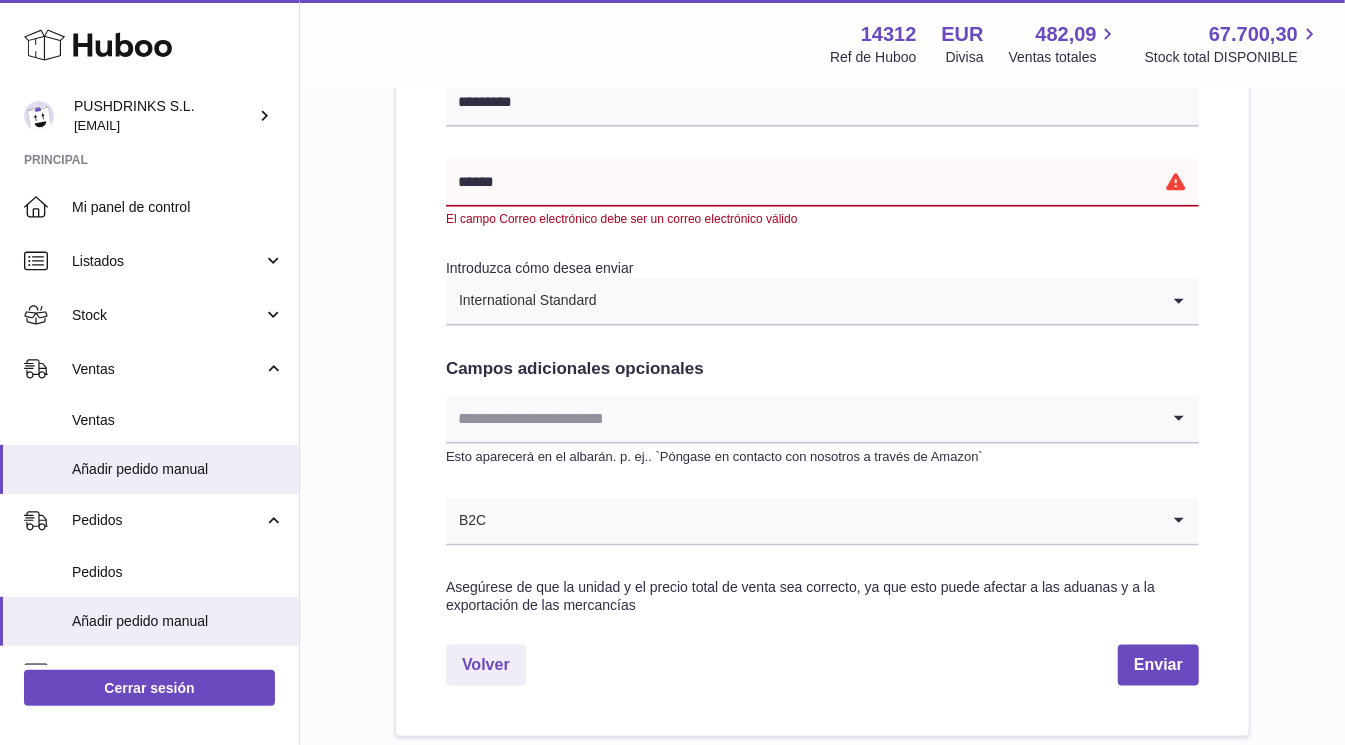 type on "*******" 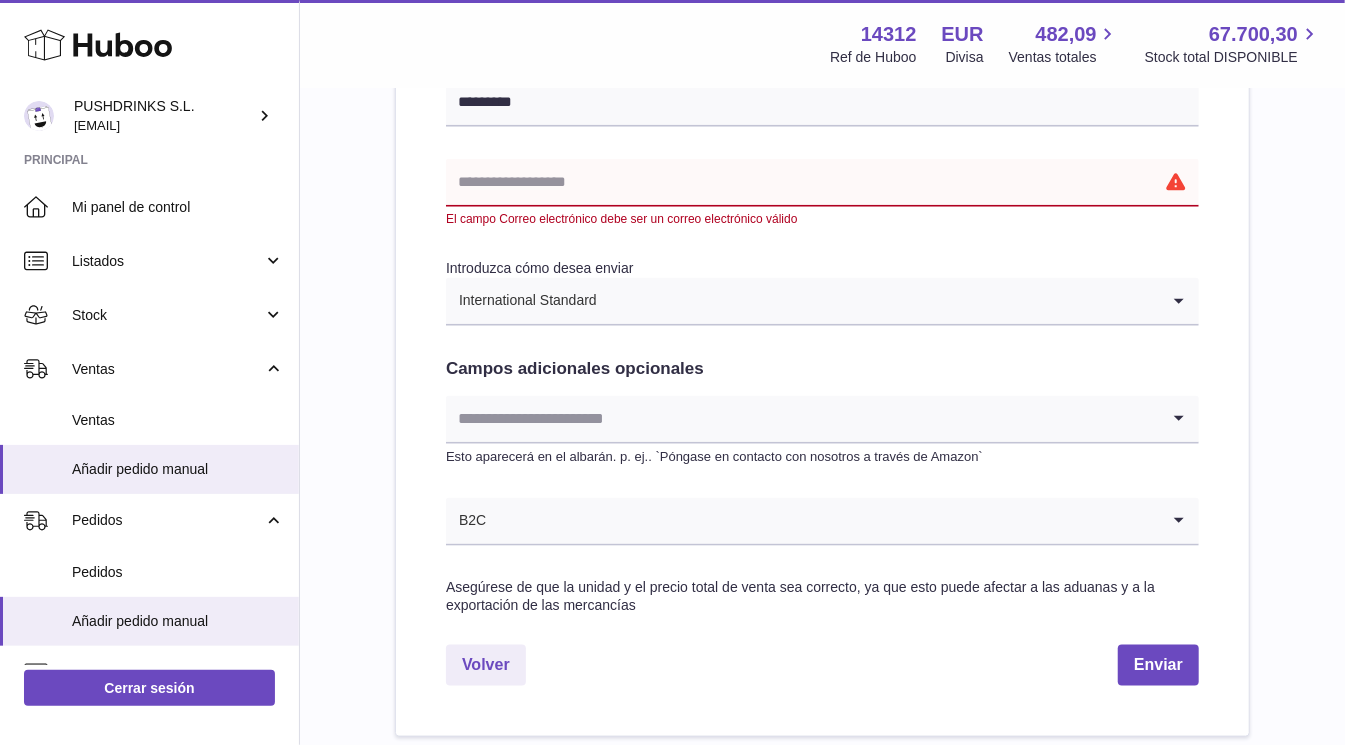 type on "**********" 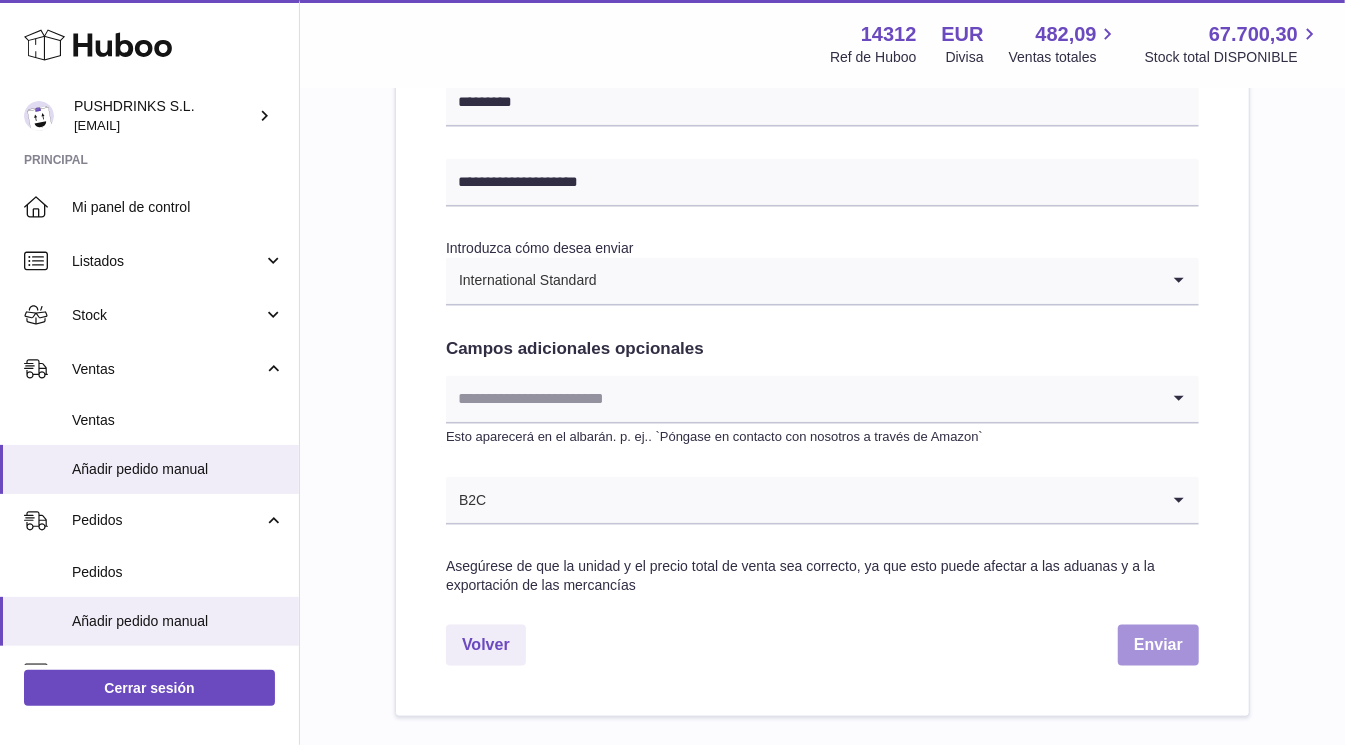 click on "Enviar" at bounding box center (1158, 645) 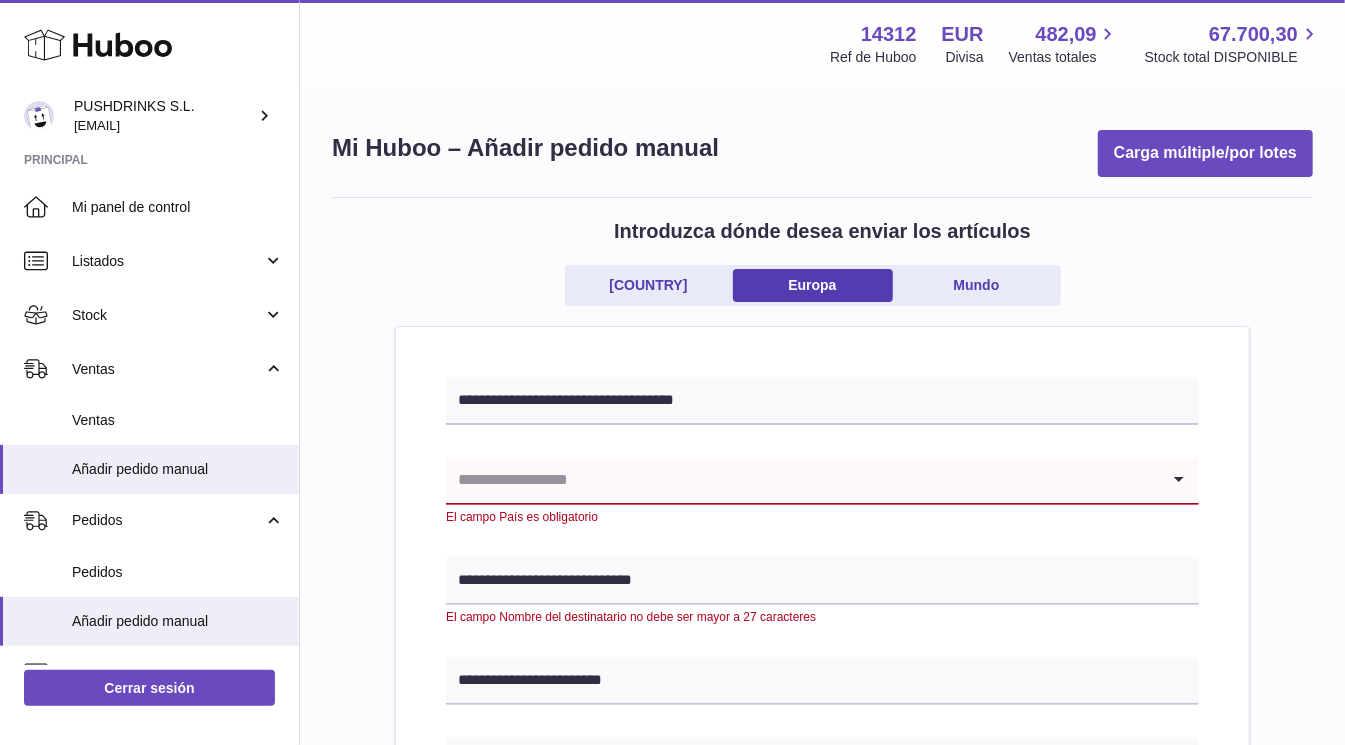 scroll, scrollTop: 5, scrollLeft: 0, axis: vertical 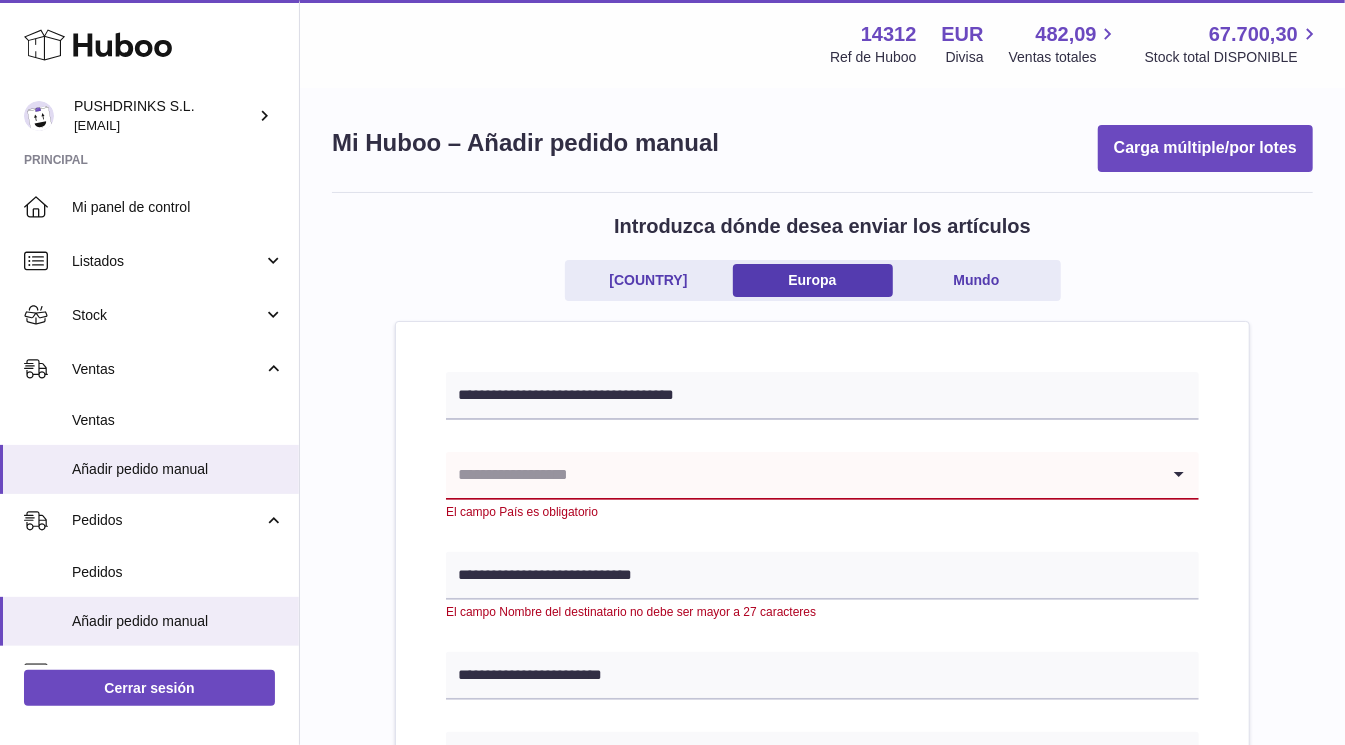 click at bounding box center [802, 475] 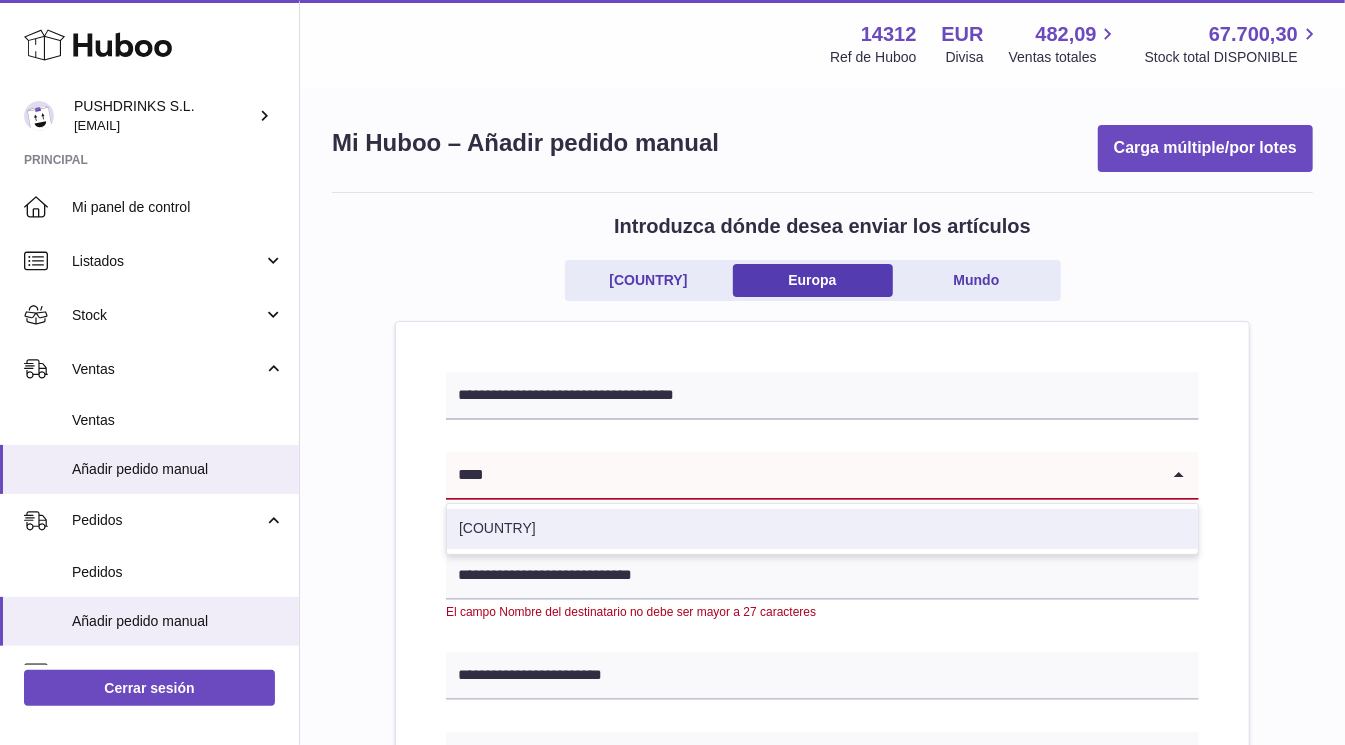 click on "España" at bounding box center [822, 529] 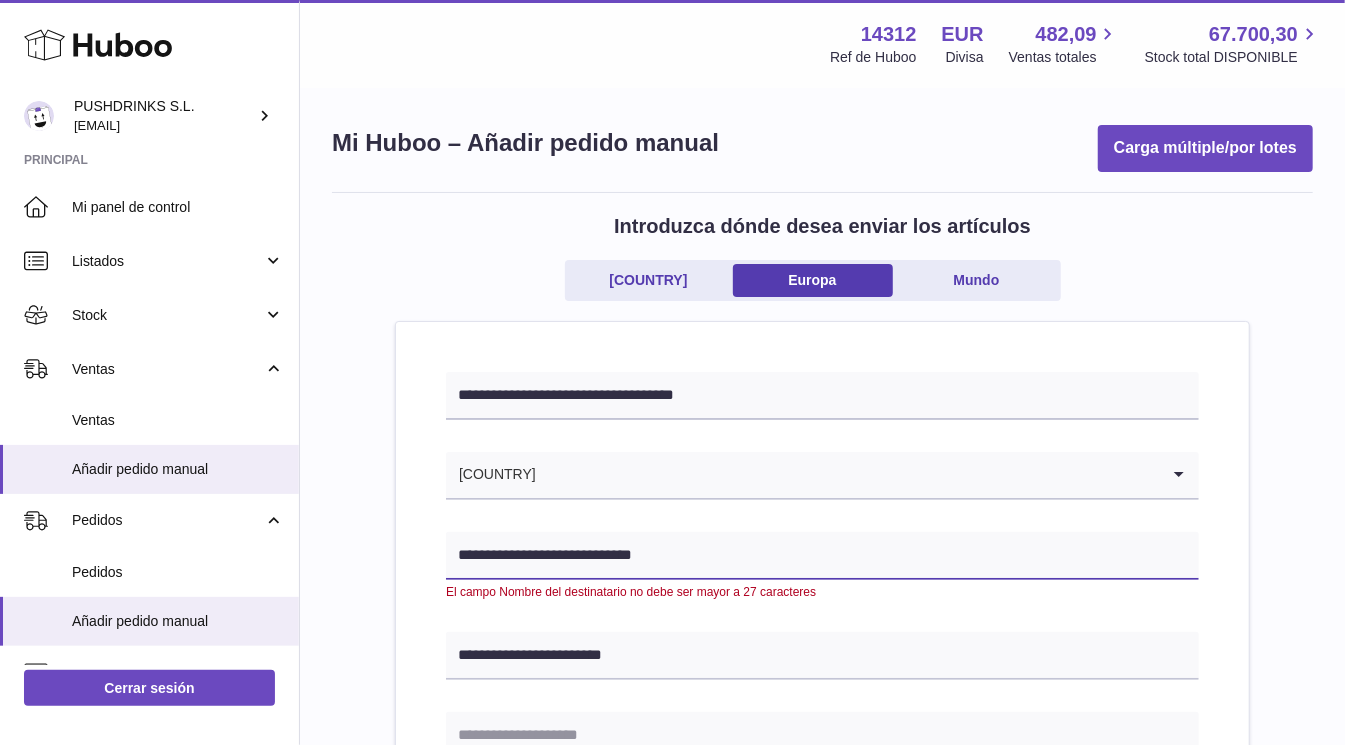 click on "**********" at bounding box center [822, 556] 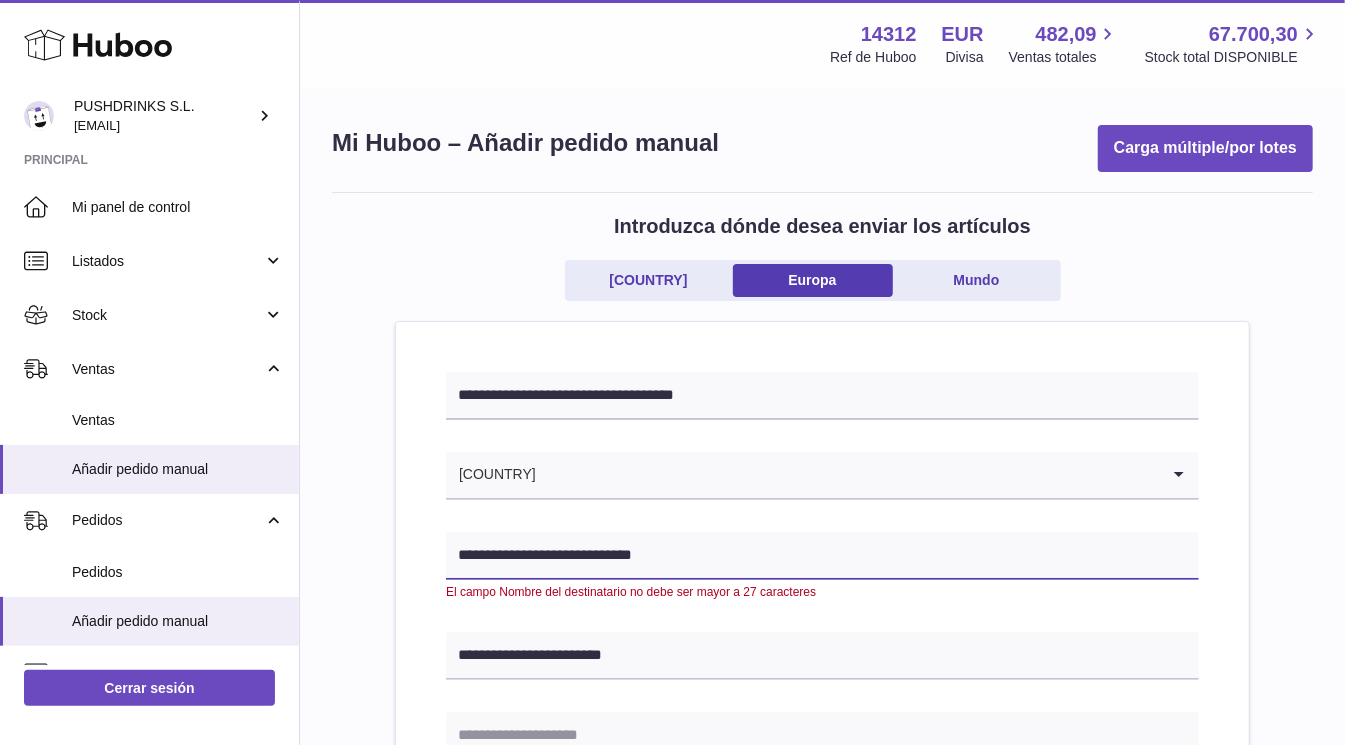 click on "**********" at bounding box center [822, 556] 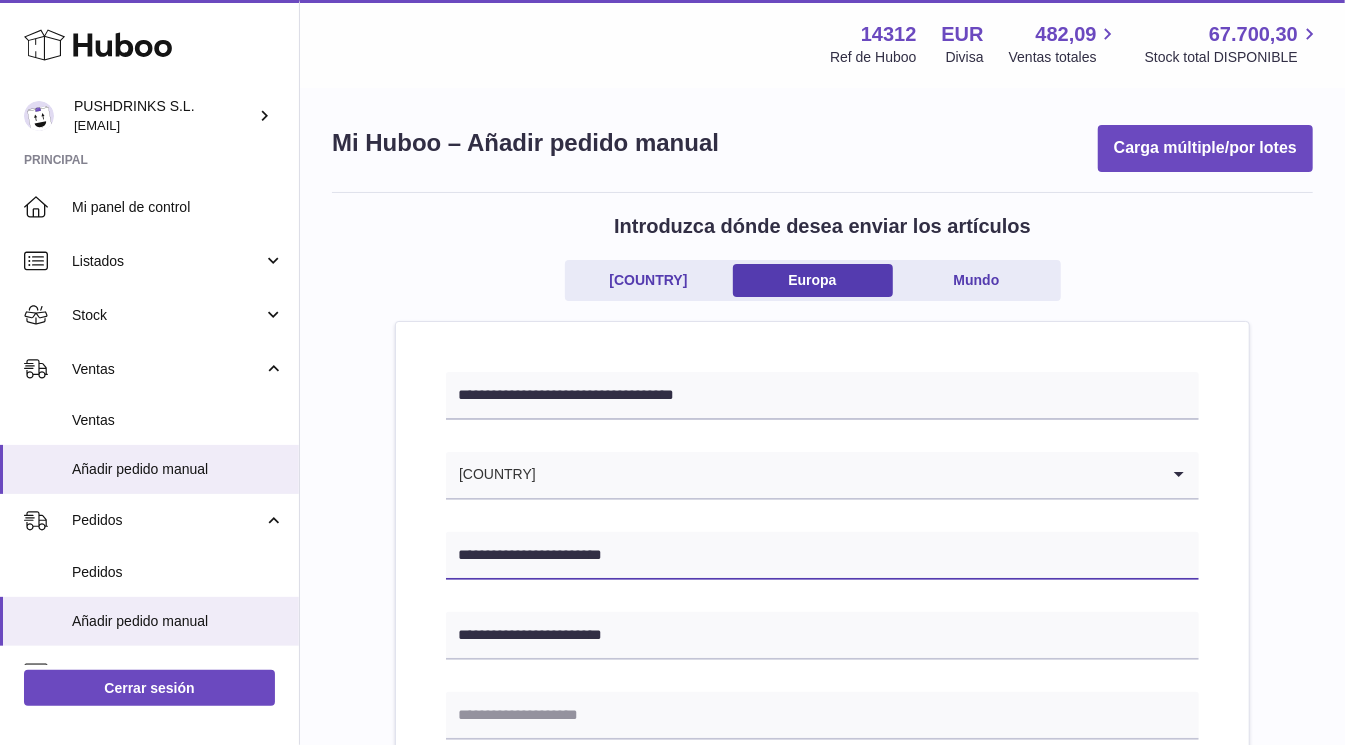 type on "**********" 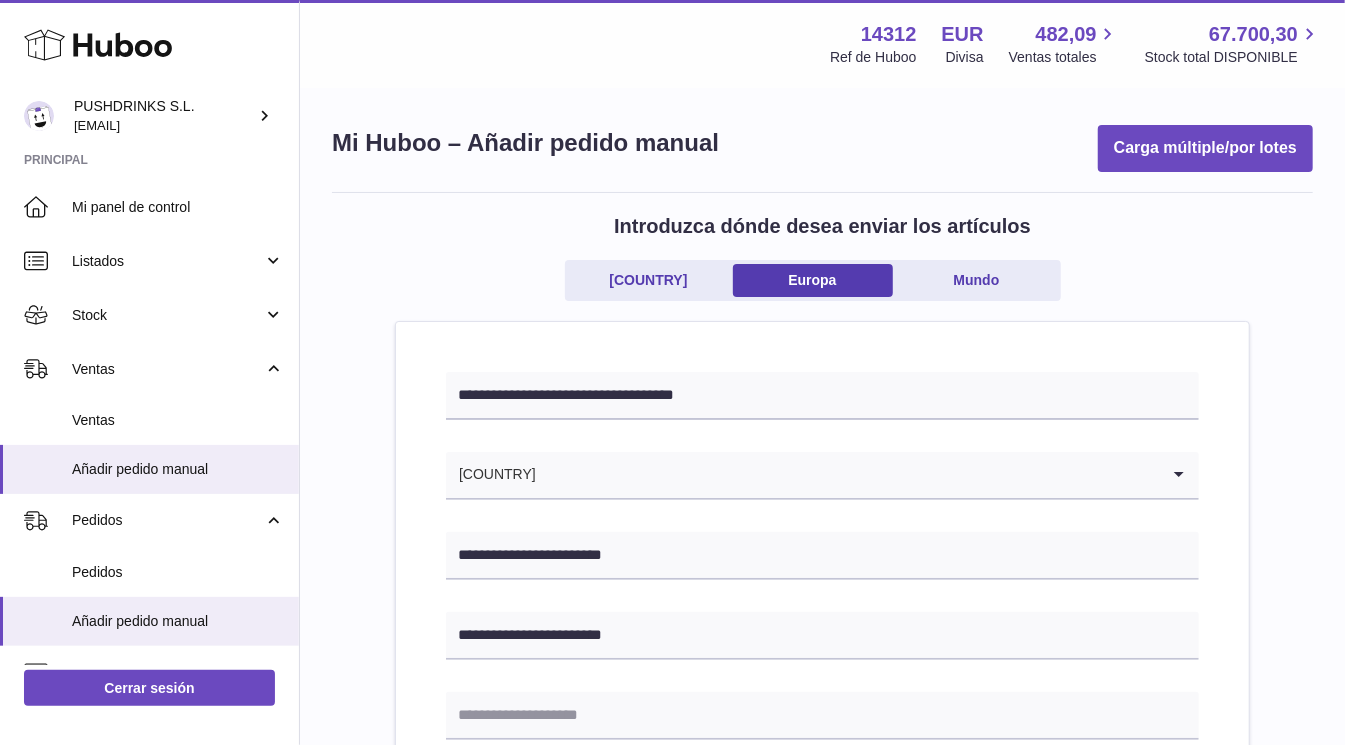 click on "**********" at bounding box center (822, 921) 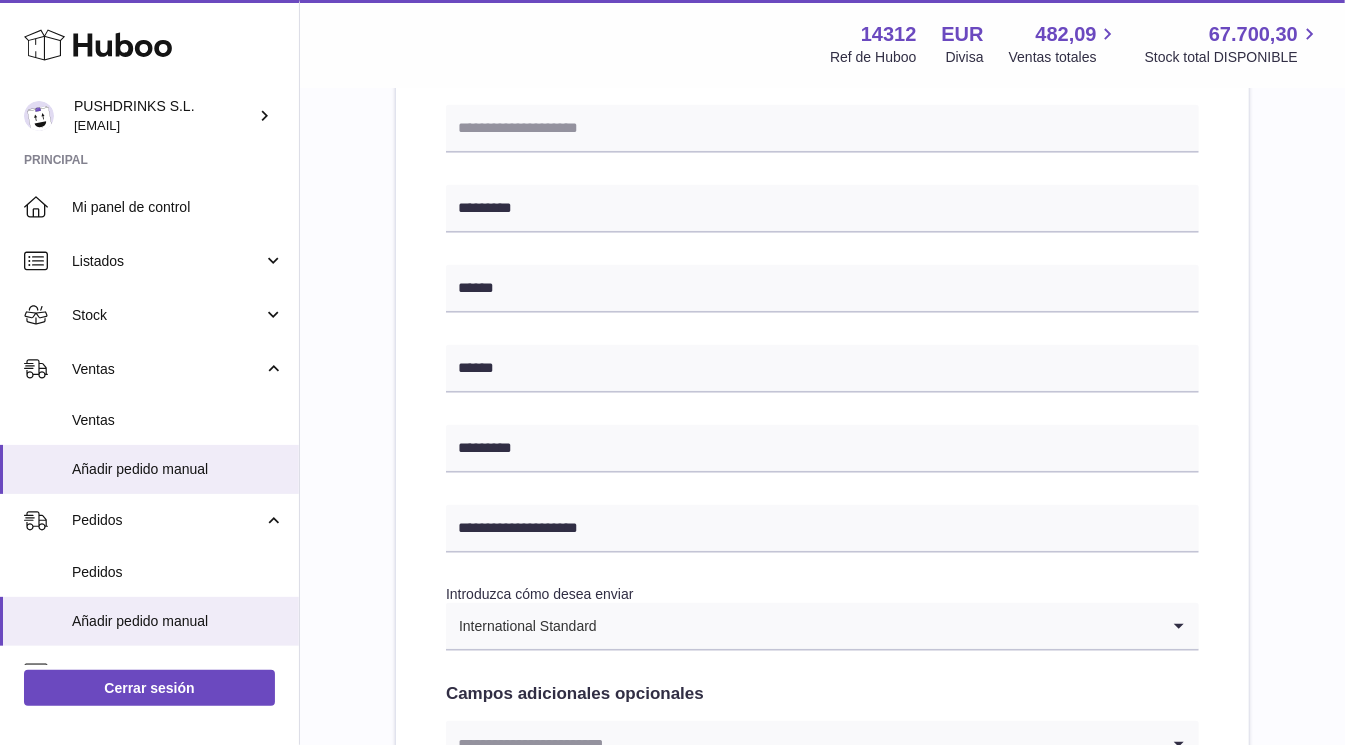 scroll, scrollTop: 1066, scrollLeft: 0, axis: vertical 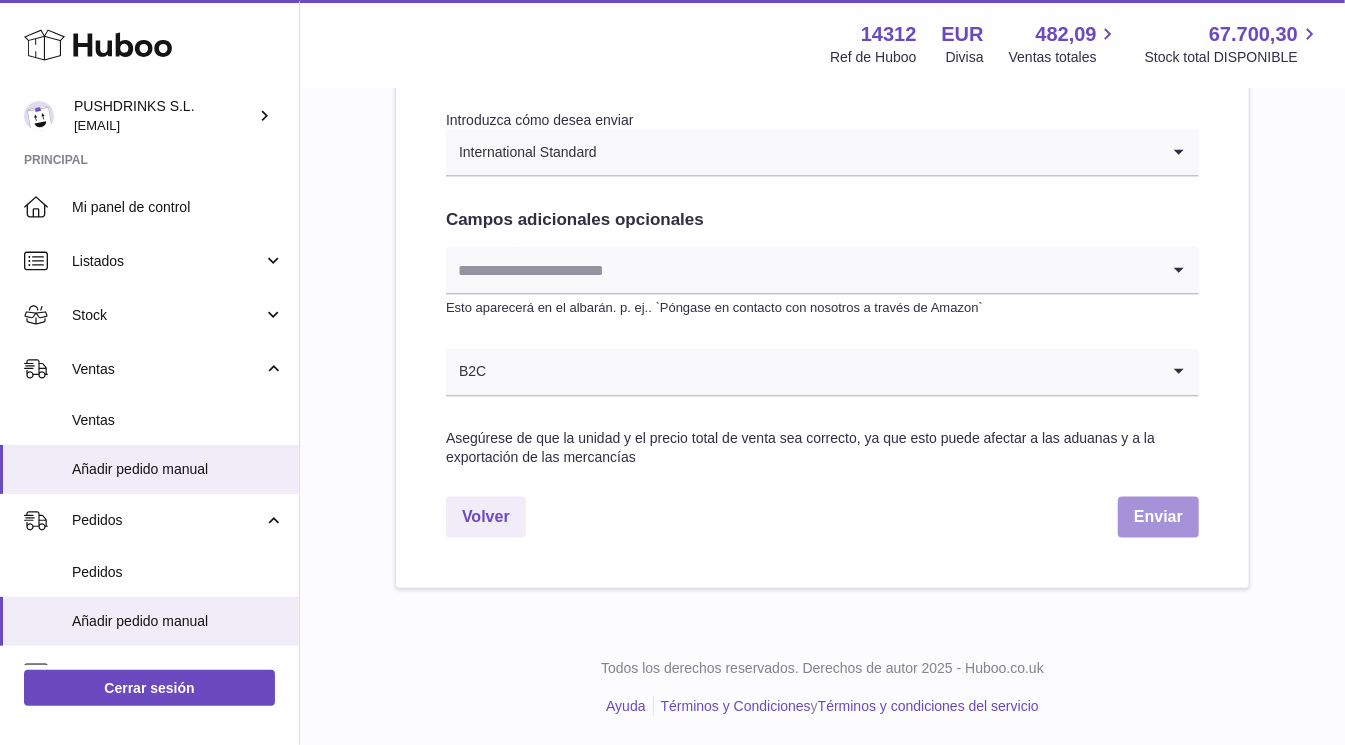 click on "Enviar" at bounding box center (1158, 517) 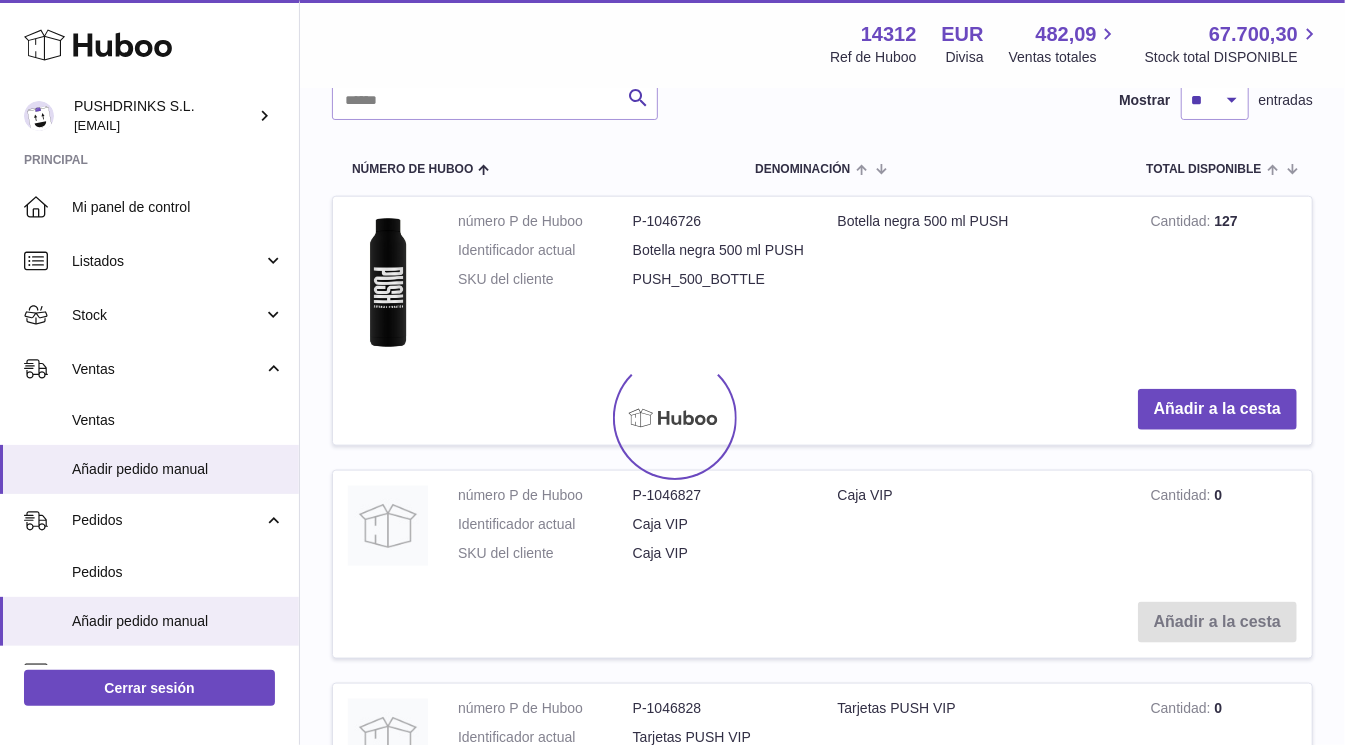 scroll, scrollTop: 0, scrollLeft: 0, axis: both 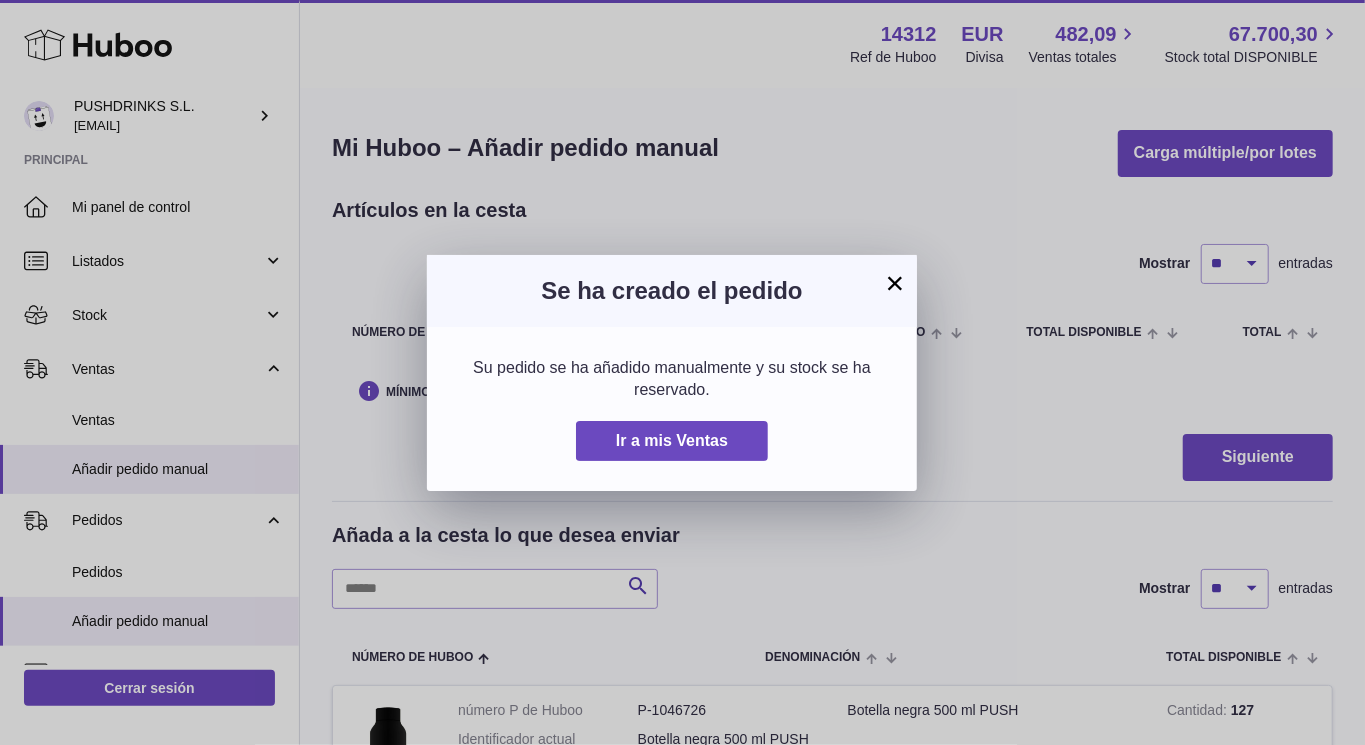 click on "×" at bounding box center (895, 283) 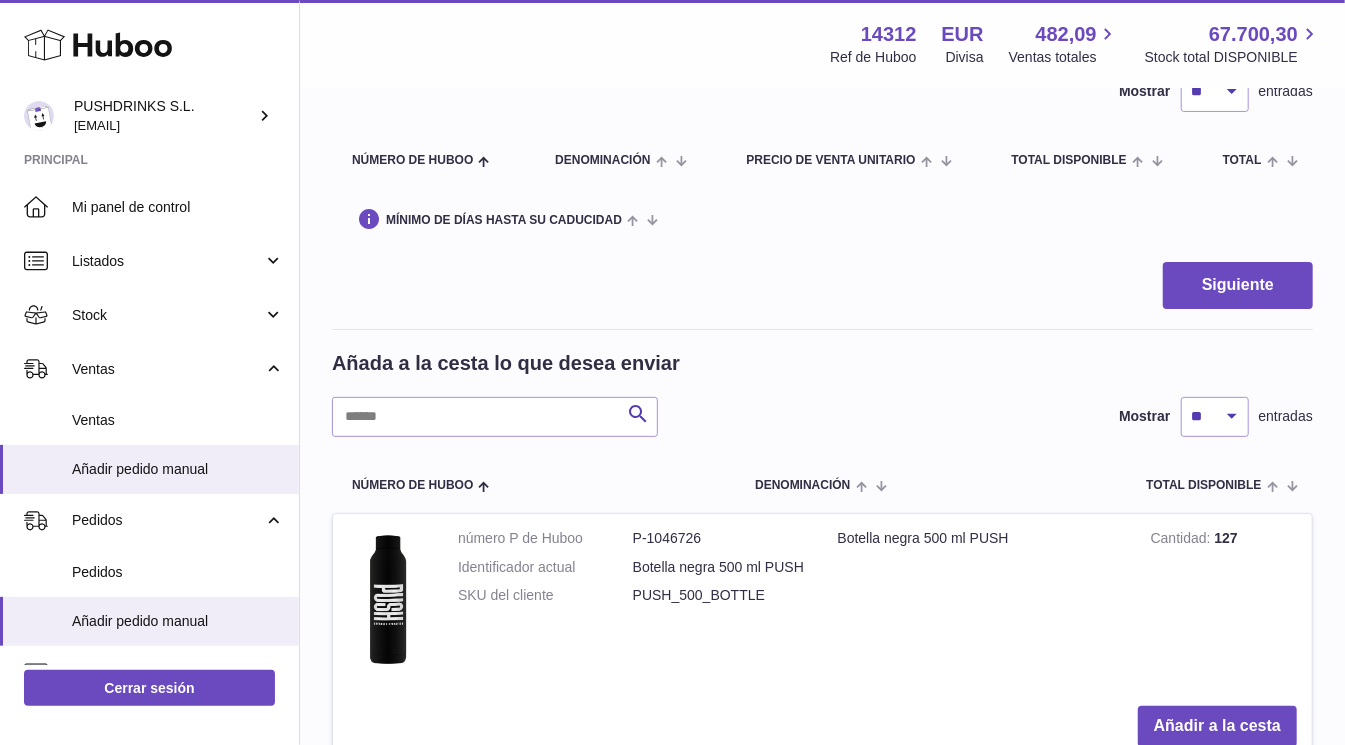 scroll, scrollTop: 0, scrollLeft: 0, axis: both 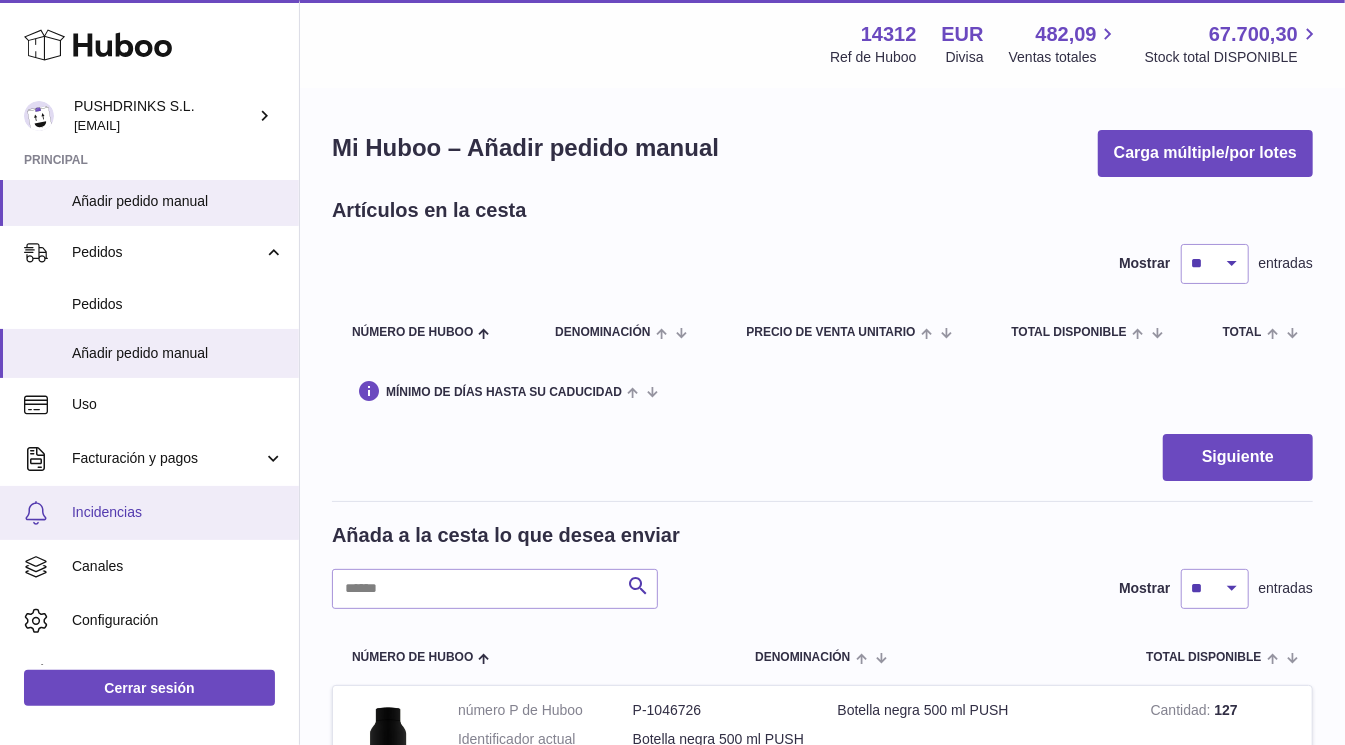 click on "Incidencias" at bounding box center [178, 512] 